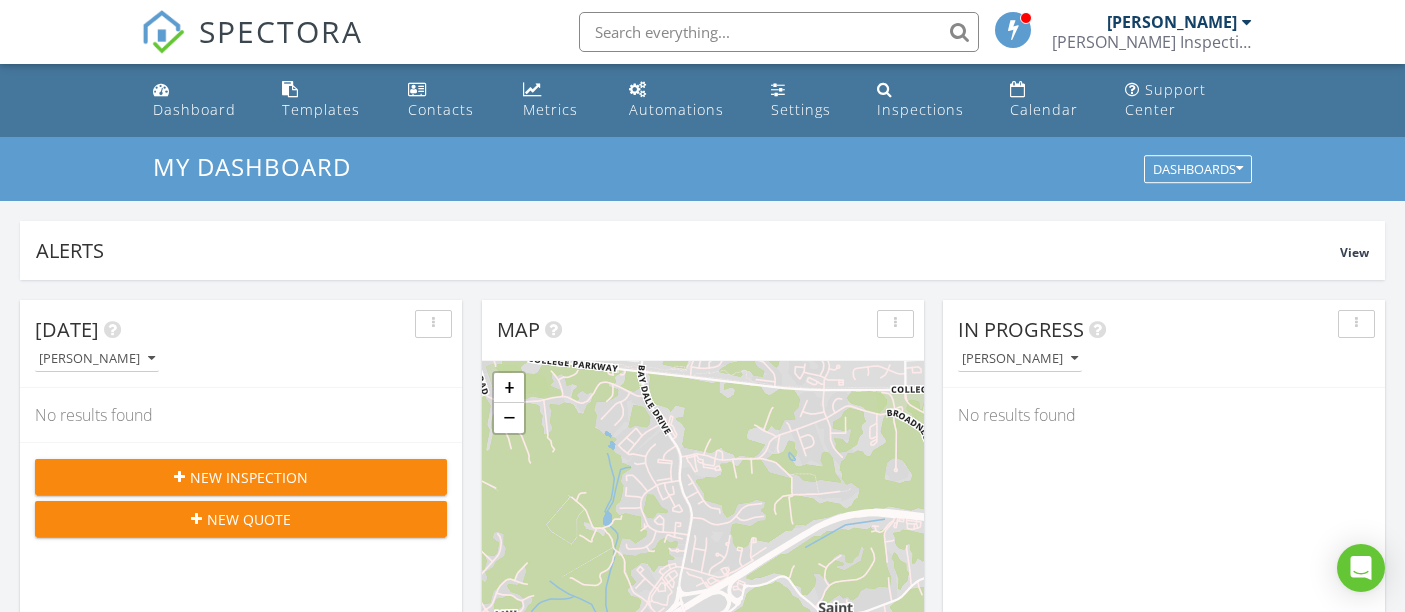 scroll, scrollTop: 0, scrollLeft: 0, axis: both 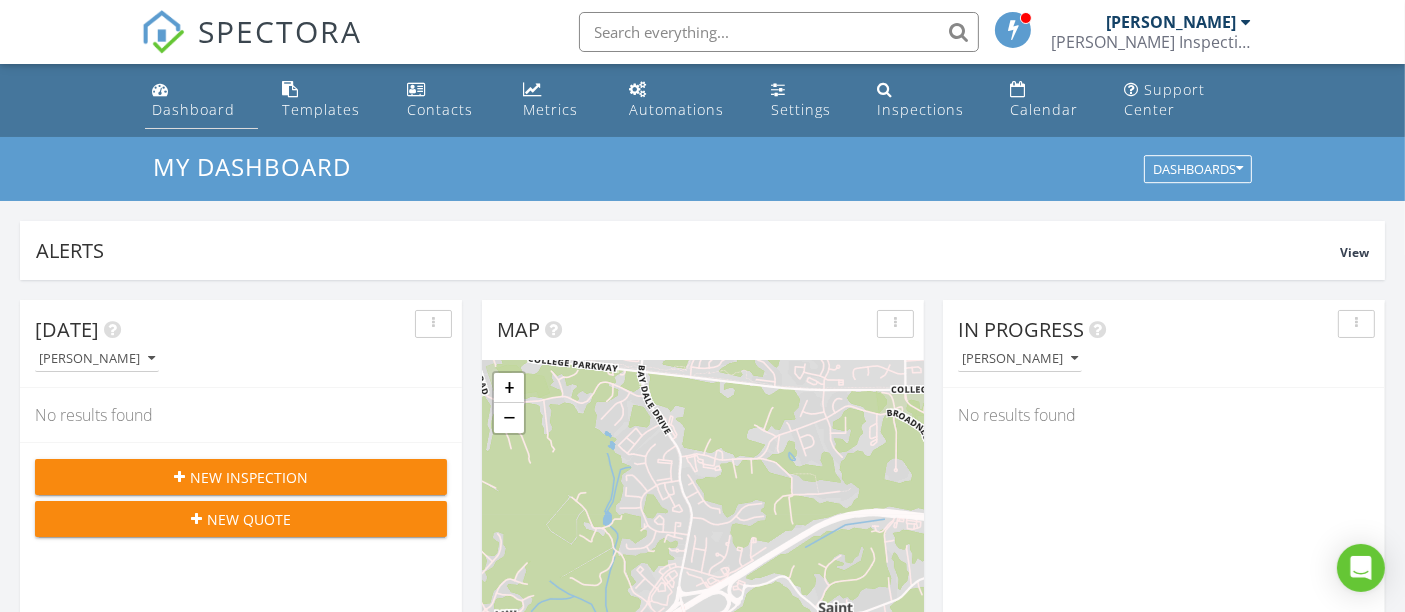 click on "Dashboard" at bounding box center [194, 109] 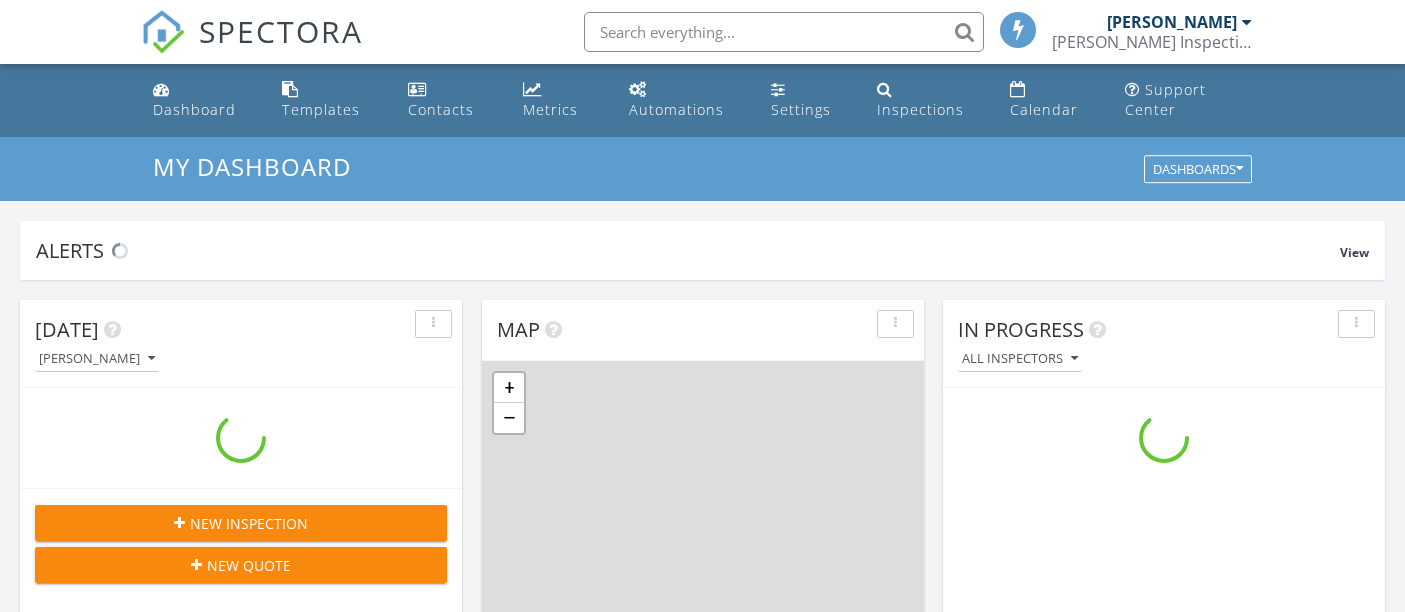 scroll, scrollTop: 0, scrollLeft: 0, axis: both 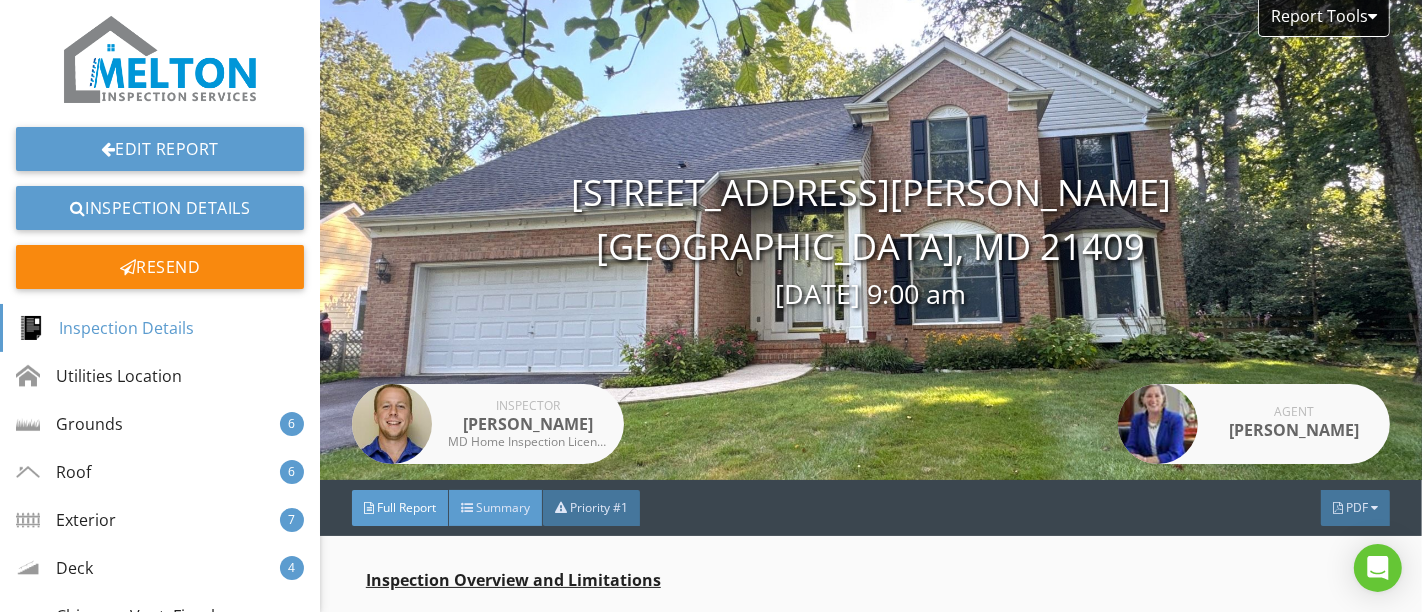 click on "Summary" at bounding box center (503, 507) 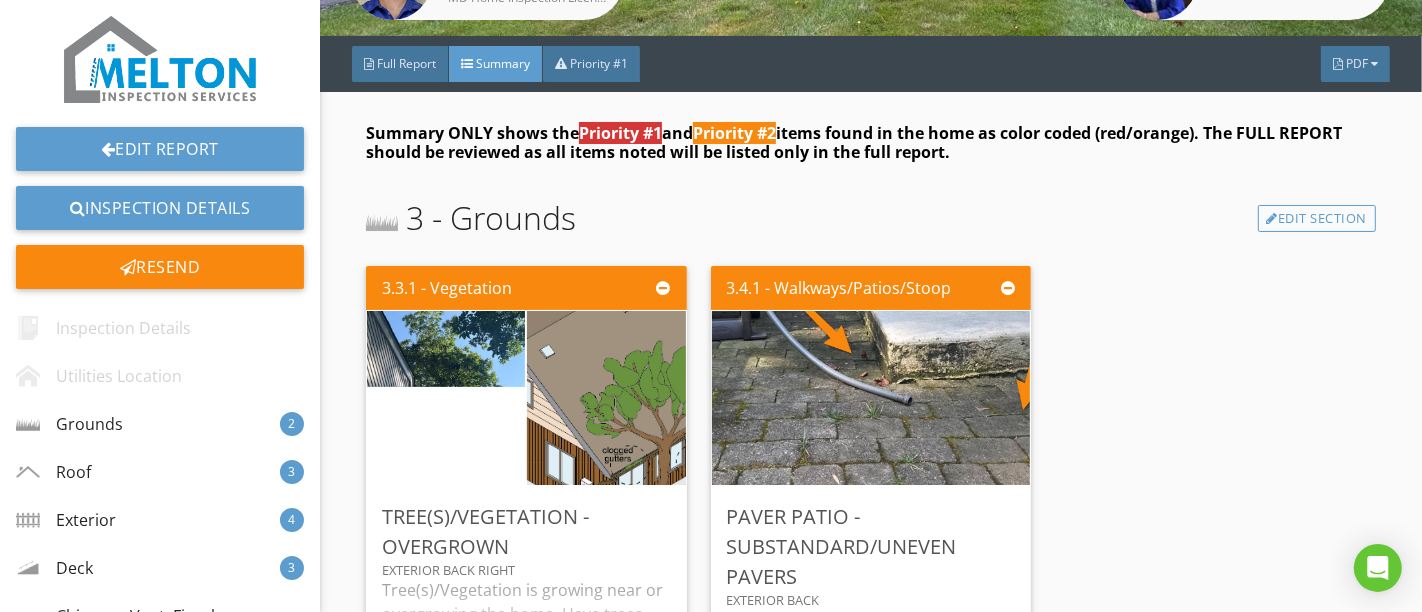 scroll, scrollTop: 555, scrollLeft: 0, axis: vertical 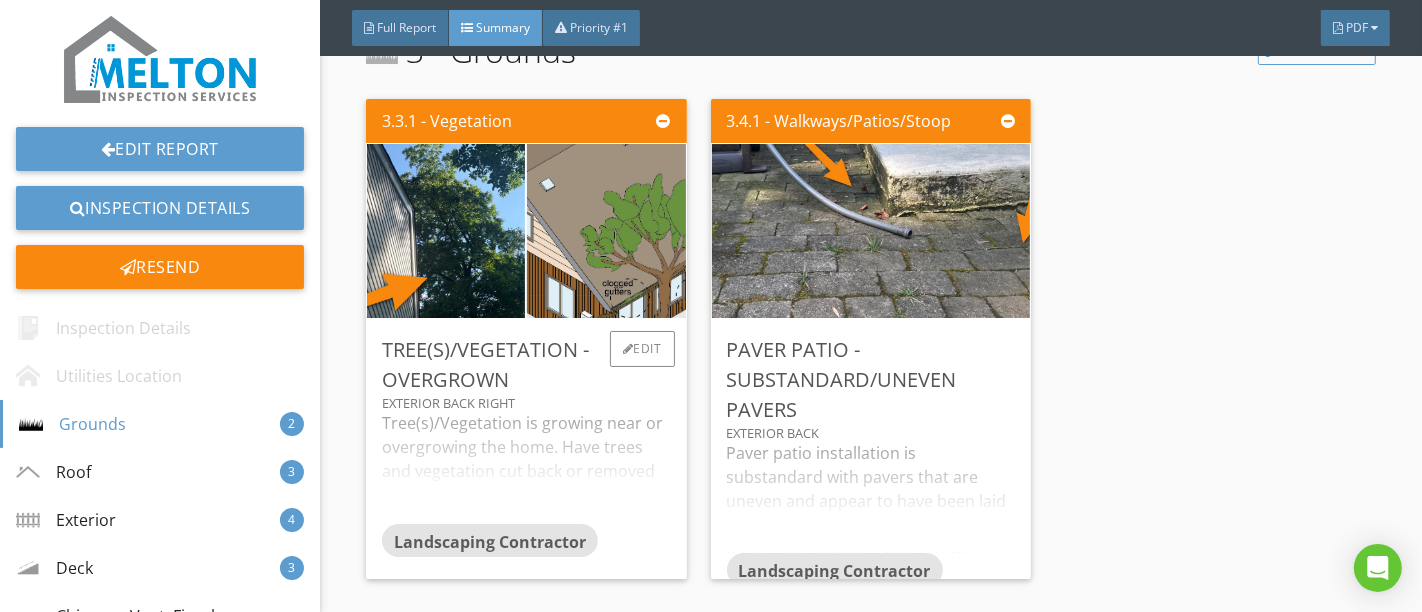 click on "Tree(s)/Vegetation is growing near or overgrowing the home. Have trees and vegetation cut back or removed as necessary." at bounding box center (526, 467) 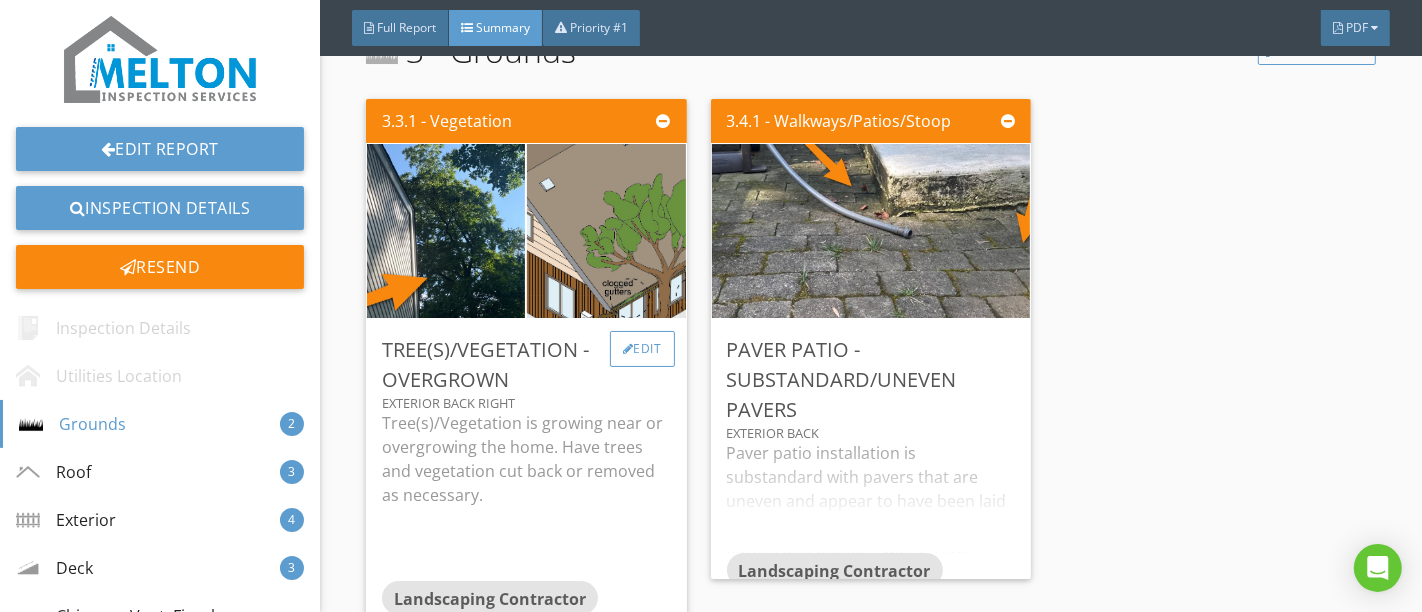 click at bounding box center (628, 349) 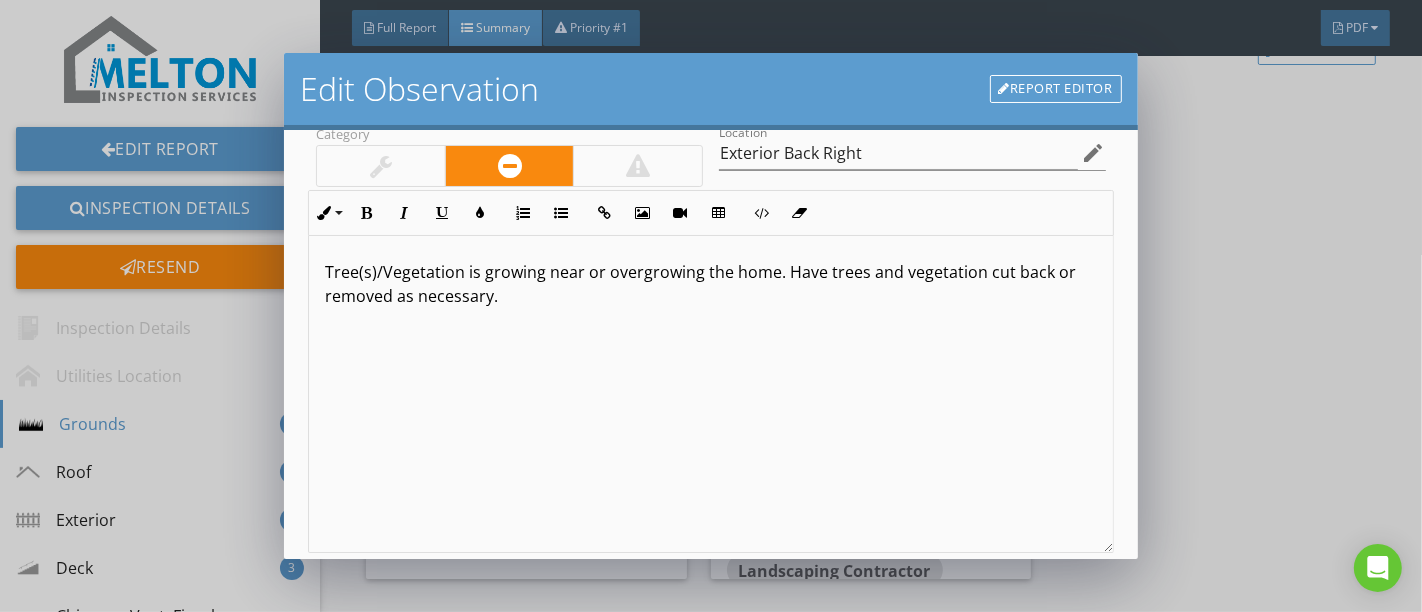 scroll, scrollTop: 0, scrollLeft: 0, axis: both 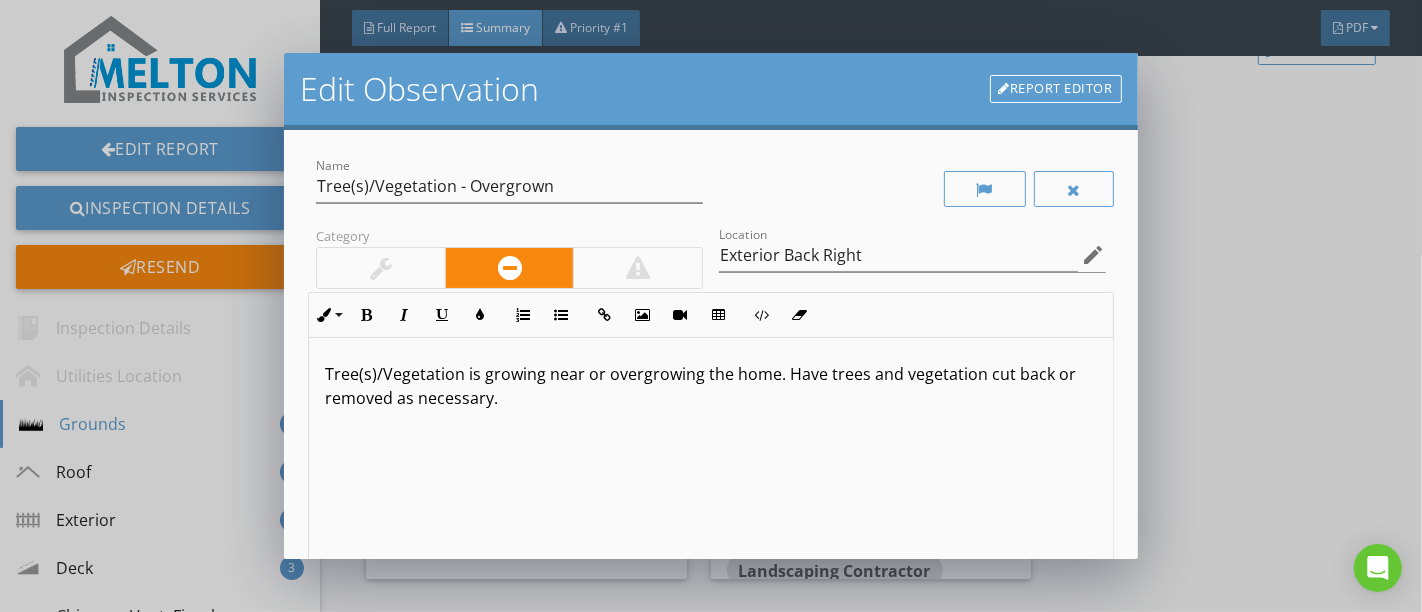 click on "Edit Observation
Report Editor
Name Tree(s)/Vegetation - Overgrown                 Category               Location Exterior Back Right edit   Inline Style XLarge Large Normal Small Light Small/Light Bold Italic Underline Colors Ordered List Unordered List Insert Link Insert Image Insert Video Insert Table Code View Clear Formatting Tree(s)/Vegetation is growing near or overgrowing the home. Have trees and vegetation cut back or removed as necessary.  Enter text here <p>Tree(s)/Vegetation is growing near or overgrowing the home. Have trees and vegetation cut back or removed as necessary.&nbsp;</p>   Recommendation Landscaping Contractor arrow_drop_down     check_box_outline_blank Save as default name/text for this comment   Cancel
Save Changes" at bounding box center (711, 306) 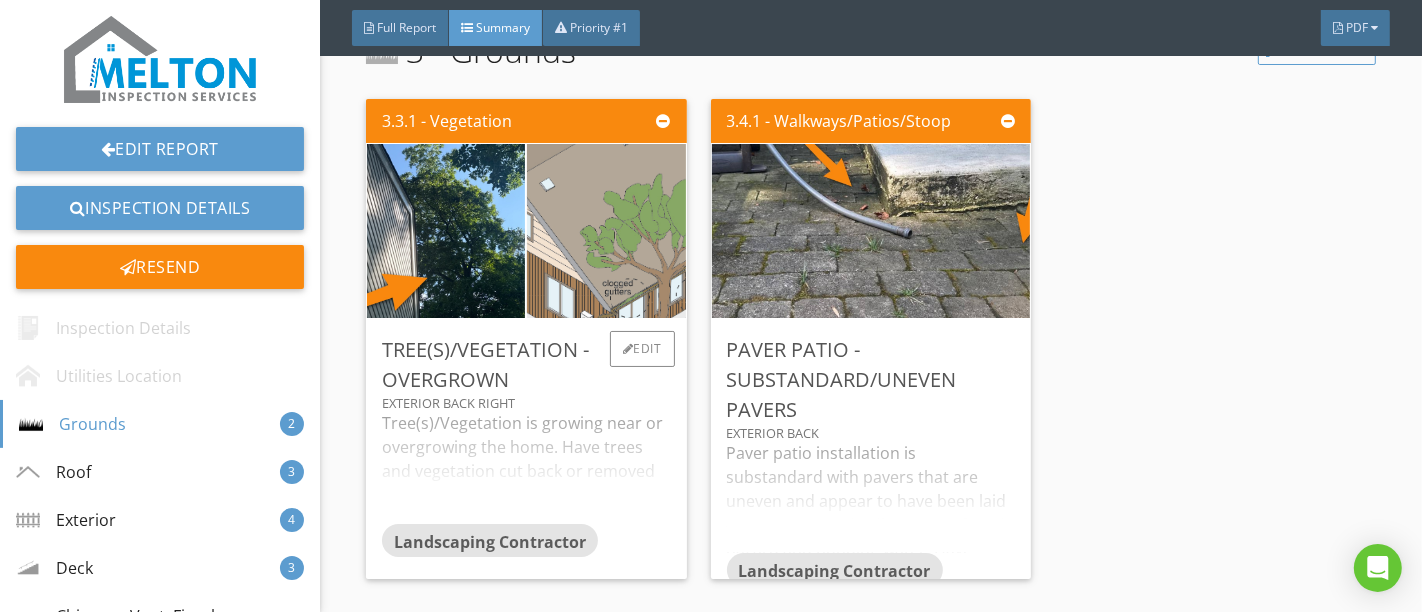 click at bounding box center [606, 231] 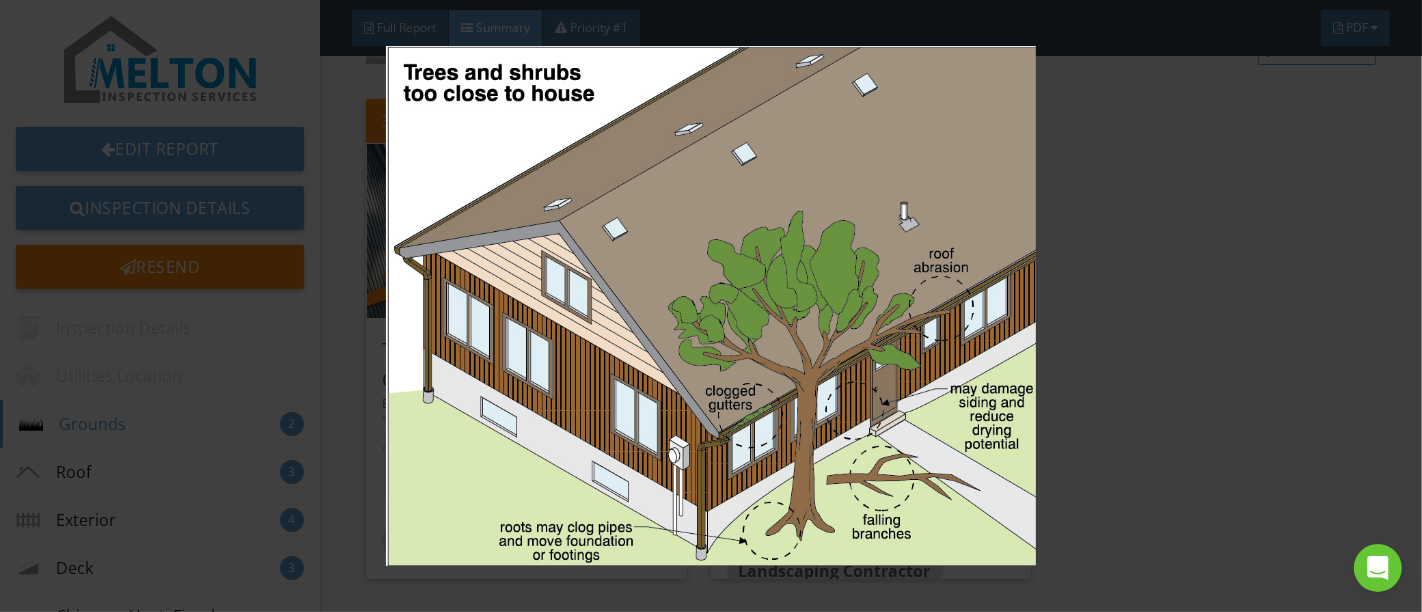 click at bounding box center (711, 306) 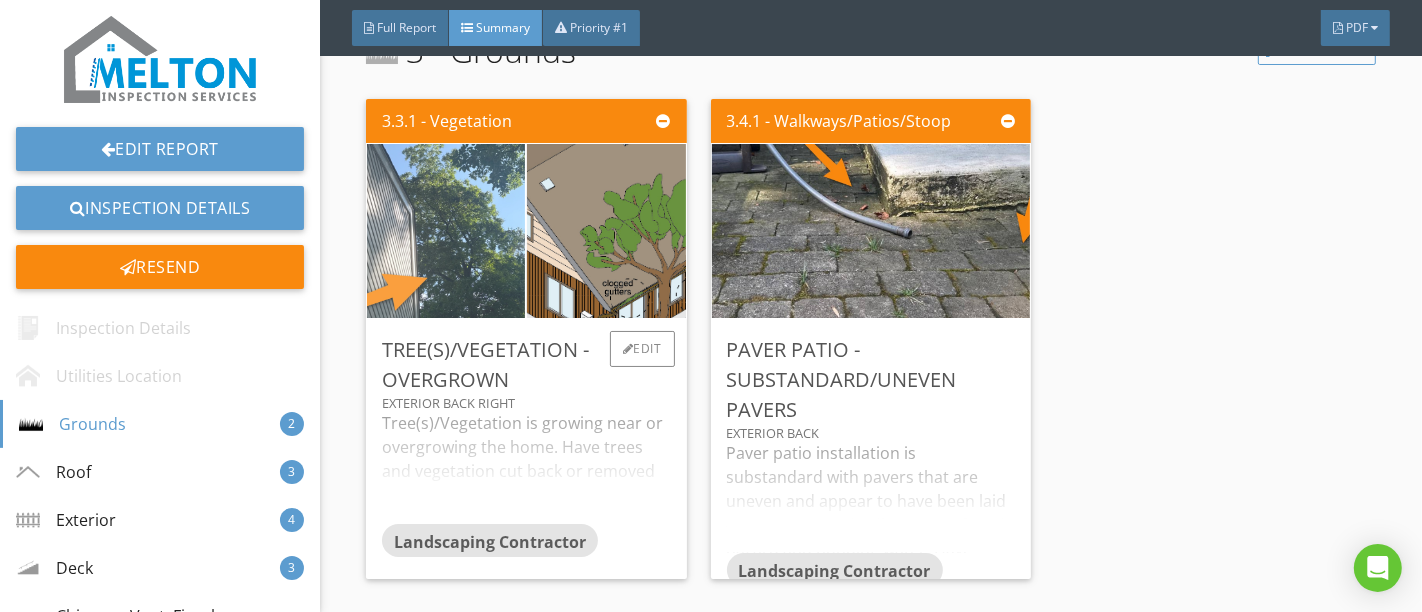 click at bounding box center (446, 231) 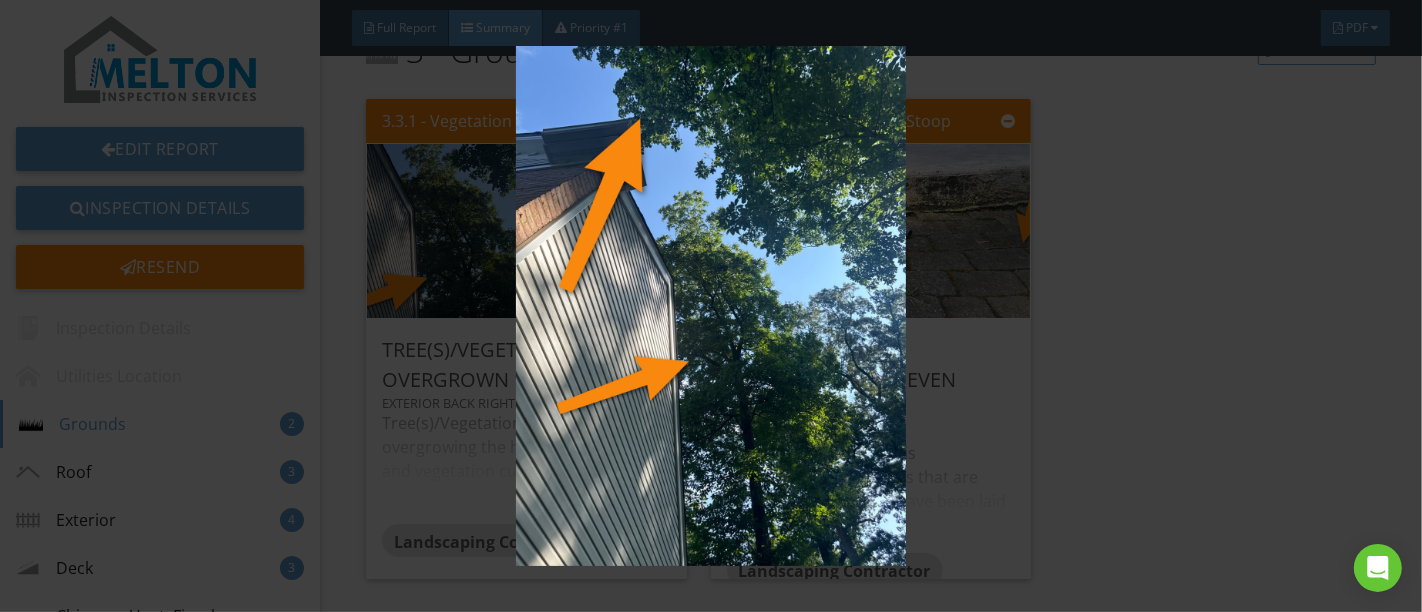 click at bounding box center (711, 306) 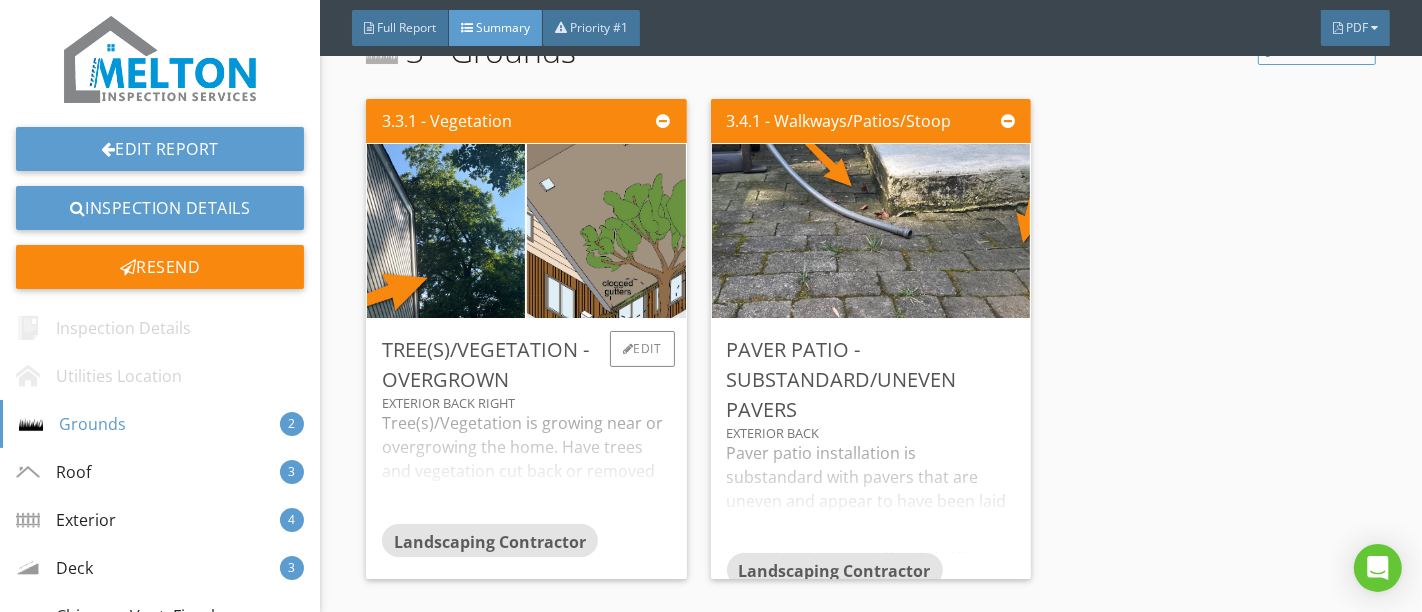 click on "Tree(s)/Vegetation is growing near or overgrowing the home. Have trees and vegetation cut back or removed as necessary." at bounding box center (526, 467) 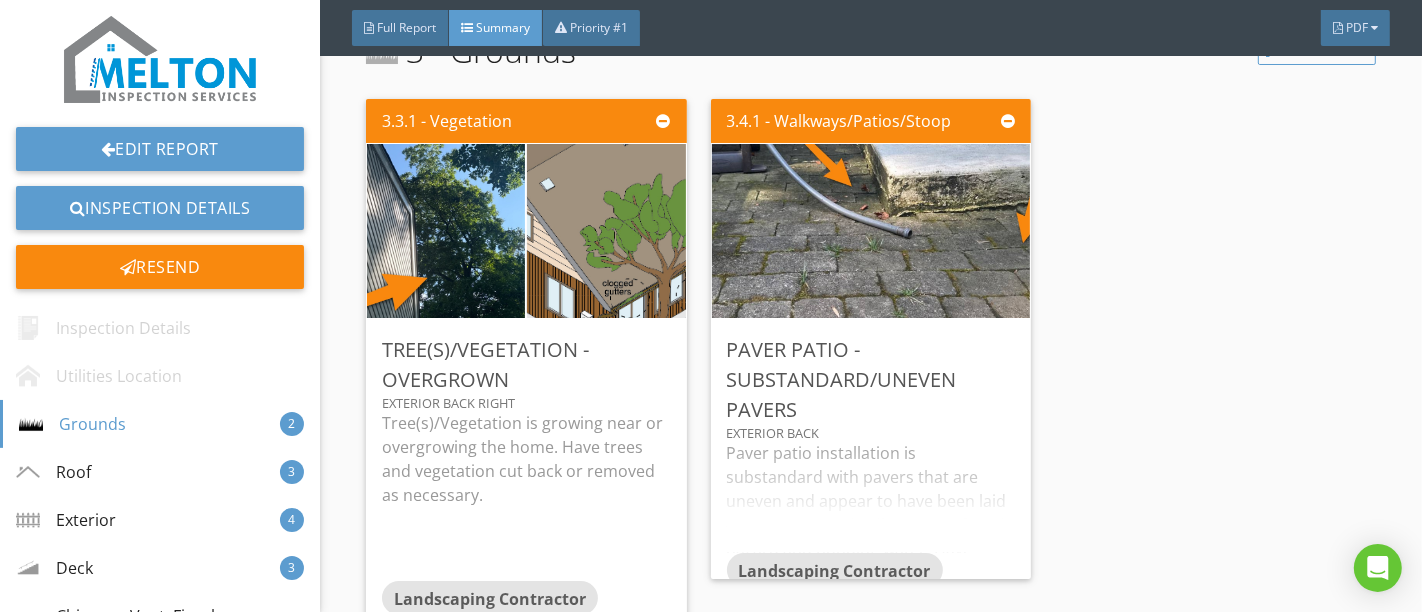 click on "3.3.1 - Vegetation
Tree(s)/Vegetation - Overgrown
Exterior
Back
Right
Tree(s)/Vegetation is growing near or overgrowing the home. Have trees and vegetation cut back or removed as necessary.    Landscaping Contractor
Edit" at bounding box center (534, 367) 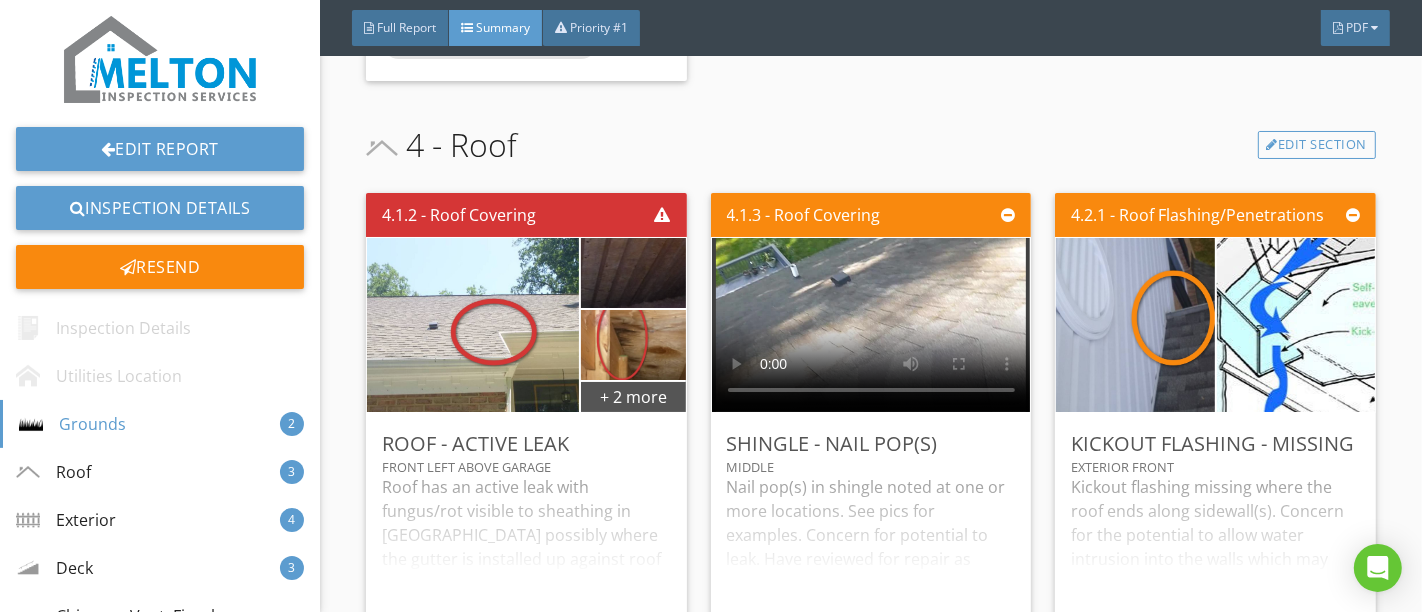 scroll, scrollTop: 1222, scrollLeft: 0, axis: vertical 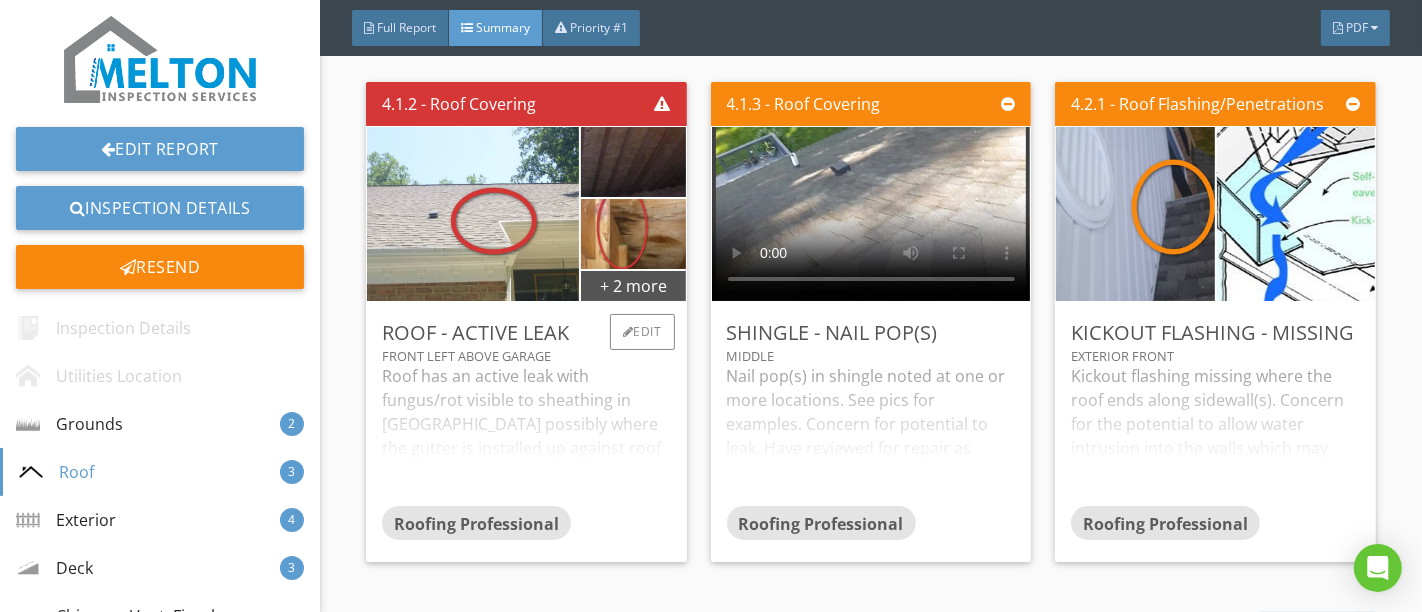 click on "Roof has an active leak with fungus/rot visible to sheathing in [GEOGRAPHIC_DATA] possibly where the gutter is installed up against roof shingles but could not verify. Have reviewed for repairs as necessary. Note a water stain at ridge that could not be reached with moisture meter. Have reviewed to determine if this is a past or present leak as well." at bounding box center (526, 435) 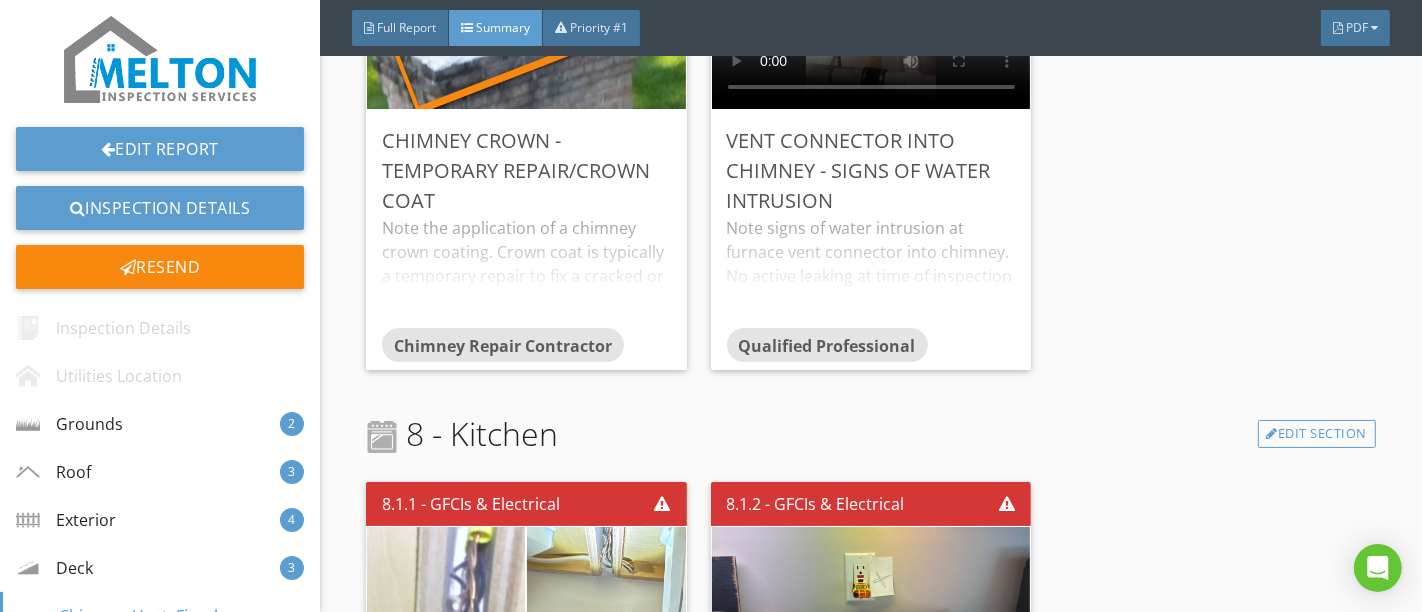 scroll, scrollTop: 3777, scrollLeft: 0, axis: vertical 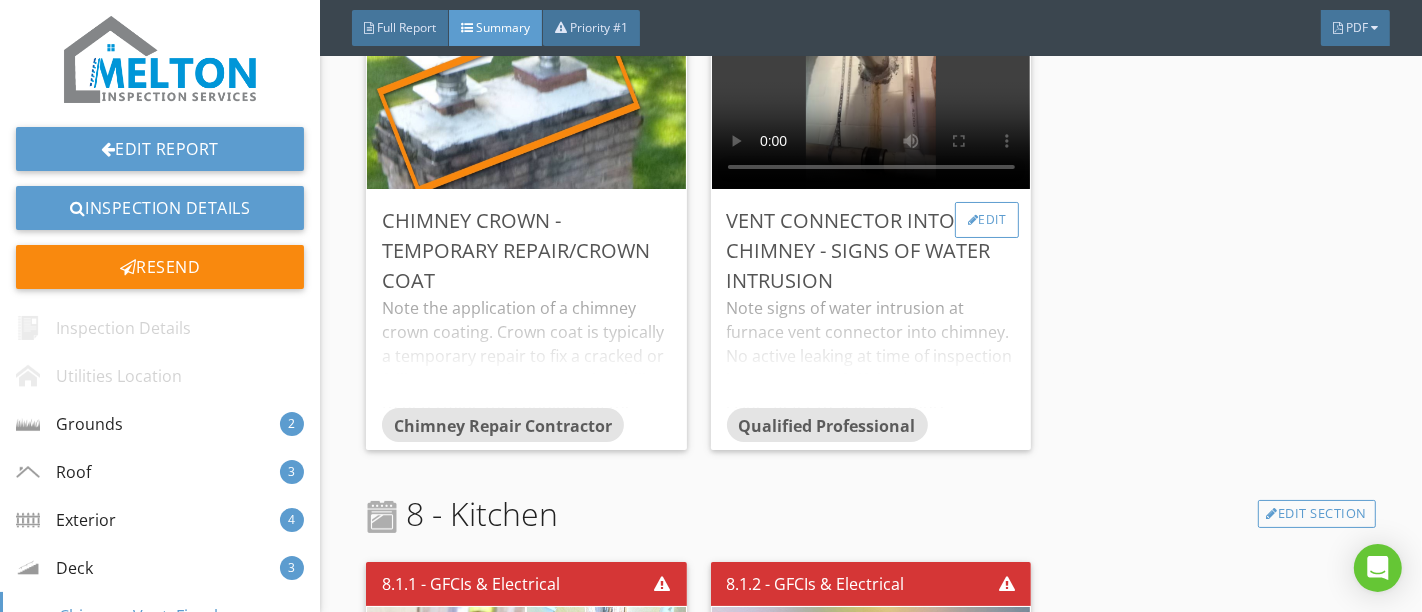 click on "Edit" at bounding box center [987, 220] 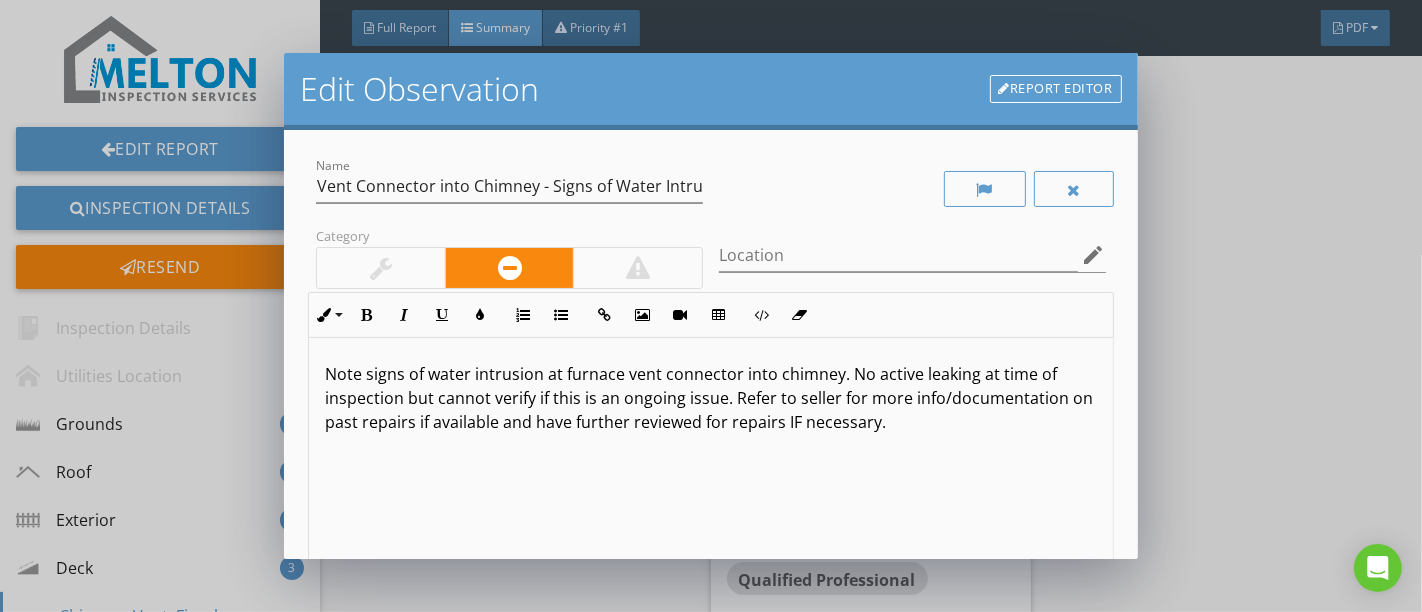 click on "Edit Observation
Report Editor
Name Vent Connector into Chimney - Signs of Water Intrusion                 Category               Location edit   Inline Style XLarge Large Normal Small Light Small/Light Bold Italic Underline Colors Ordered List Unordered List Insert Link Insert Image Insert Video Insert Table Code View Clear Formatting Note signs of water intrusion at furnace vent connector into chimney. No active leaking at time of inspection but cannot verify if this is an ongoing issue. Refer to seller for more info/documentation on past repairs if available and have further reviewed for repairs IF necessary.  Enter text here <p>Note signs of water intrusion at furnace vent connector into chimney. No active leaking at time of inspection but cannot verify if this is an ongoing issue. Refer to seller for more info/documentation on past repairs if available and have further reviewed for repairs IF necessary.&nbsp;</p>   Recommendation Qualified Professional arrow_drop_down" at bounding box center (711, 306) 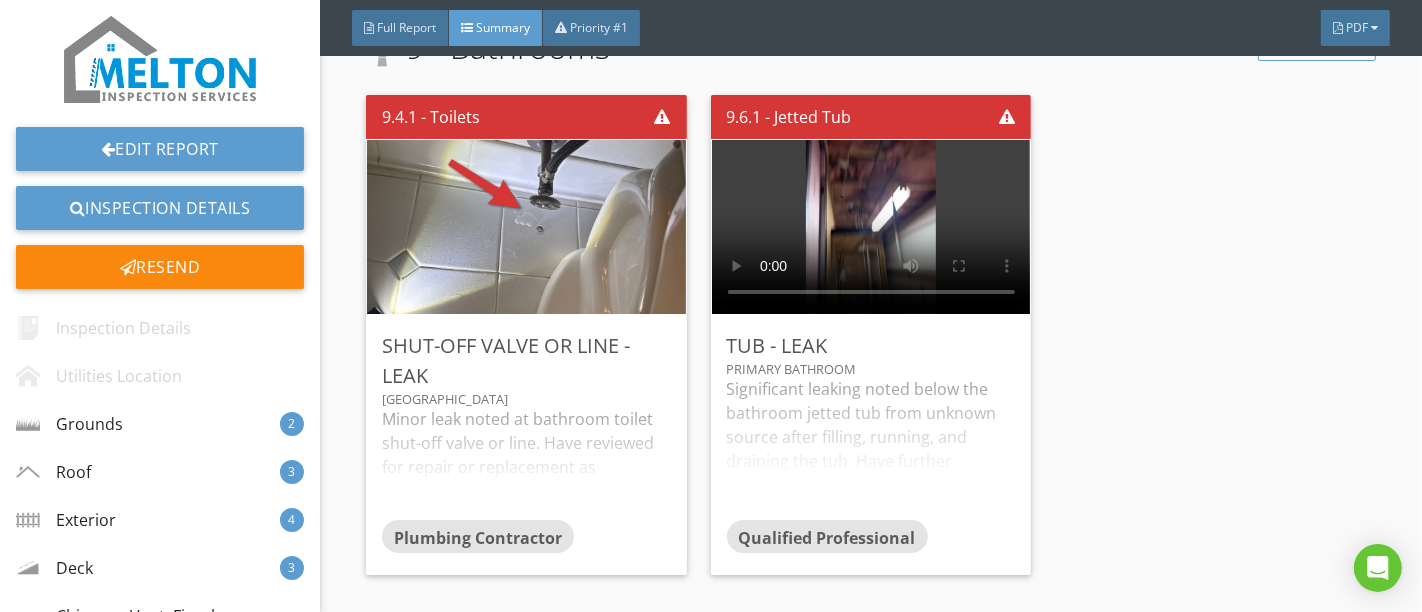 scroll, scrollTop: 5000, scrollLeft: 0, axis: vertical 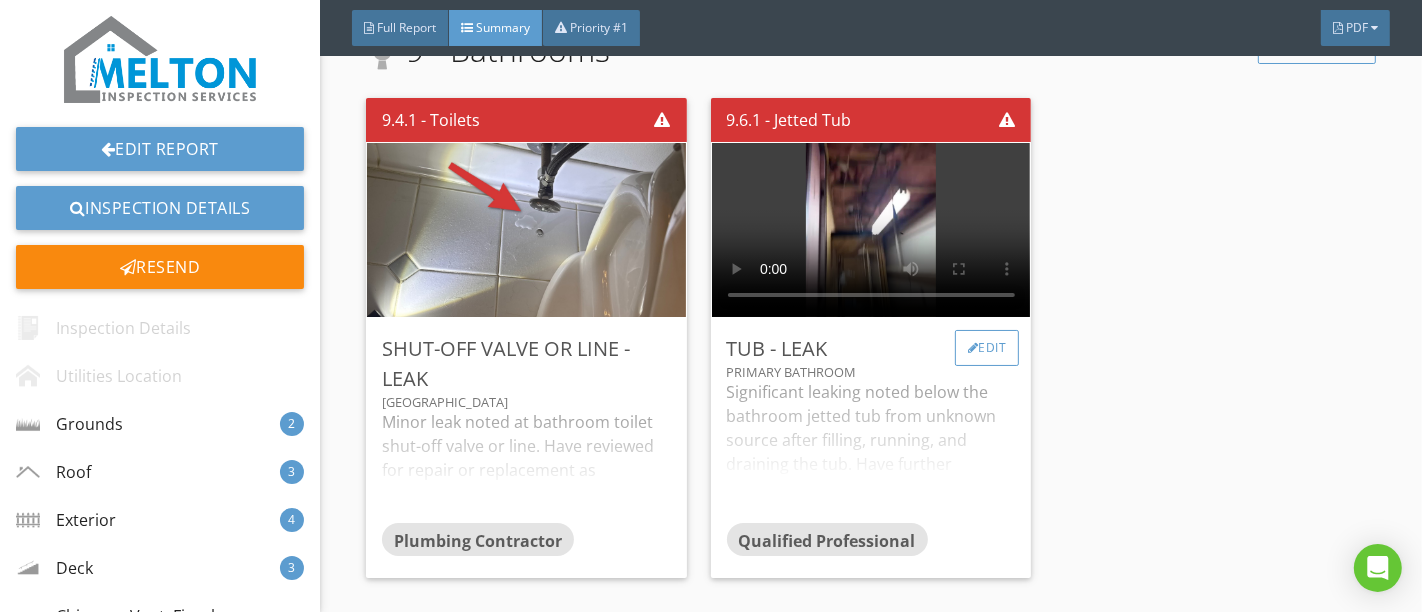 click on "Edit" at bounding box center [987, 348] 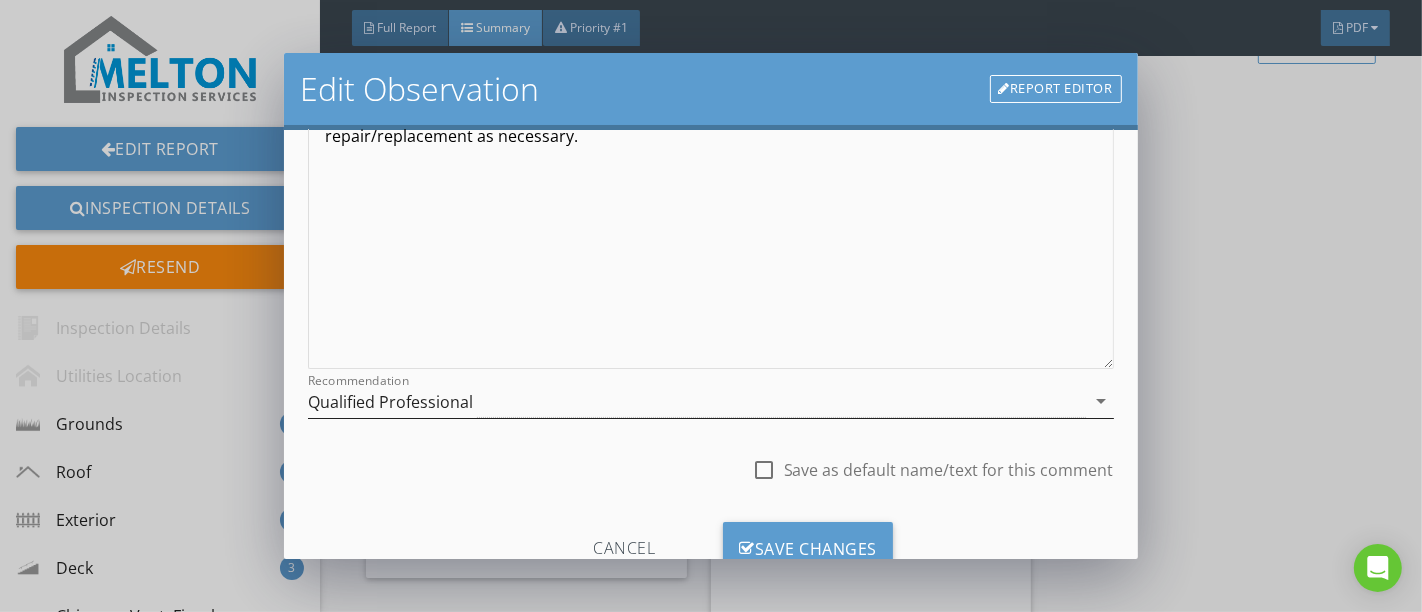 scroll, scrollTop: 356, scrollLeft: 0, axis: vertical 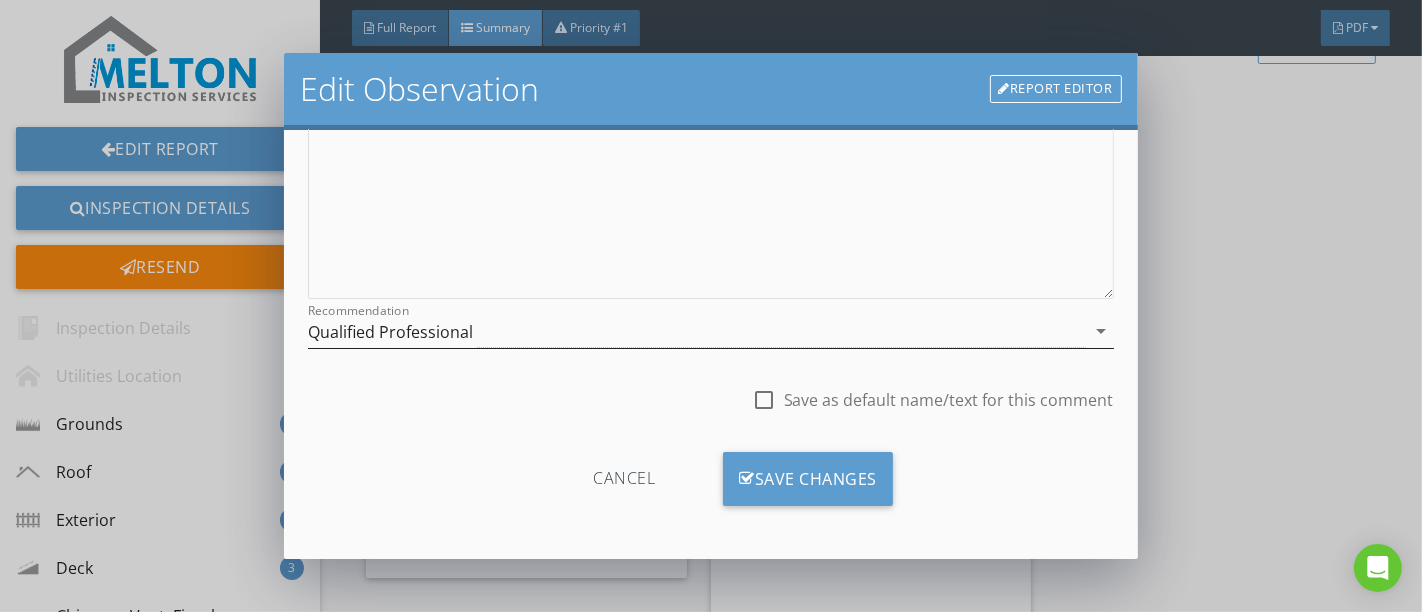 click on "Qualified Professional" at bounding box center (696, 331) 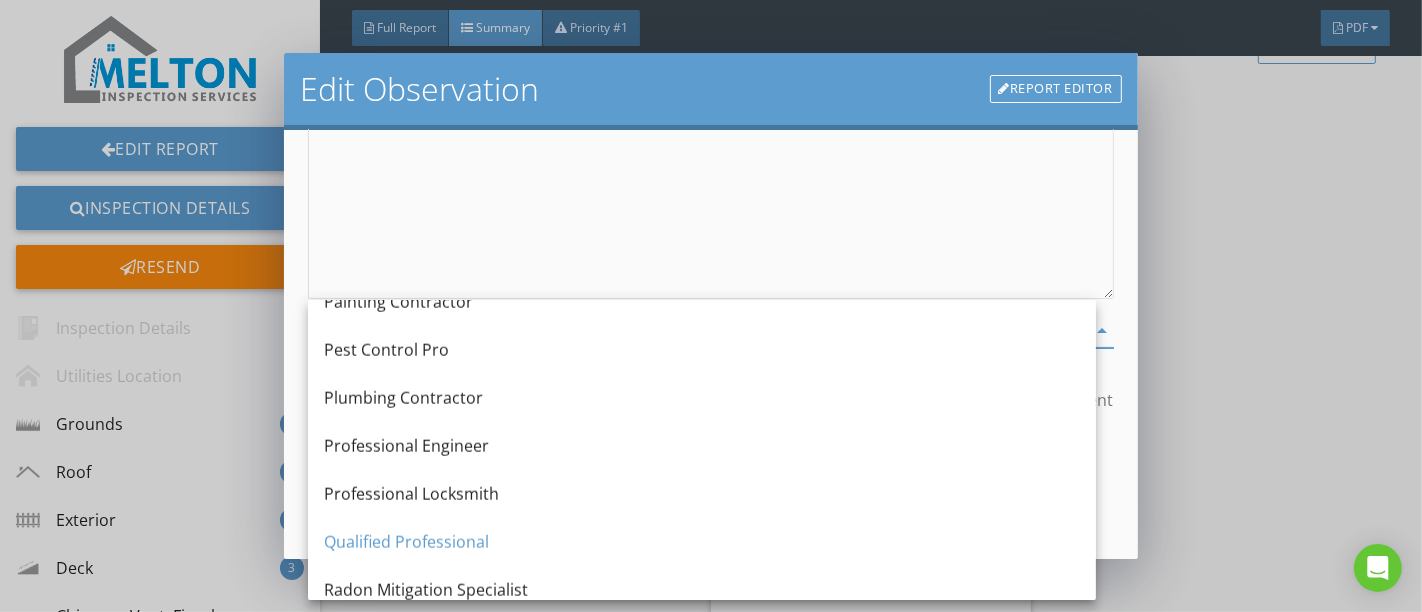 scroll, scrollTop: 2120, scrollLeft: 0, axis: vertical 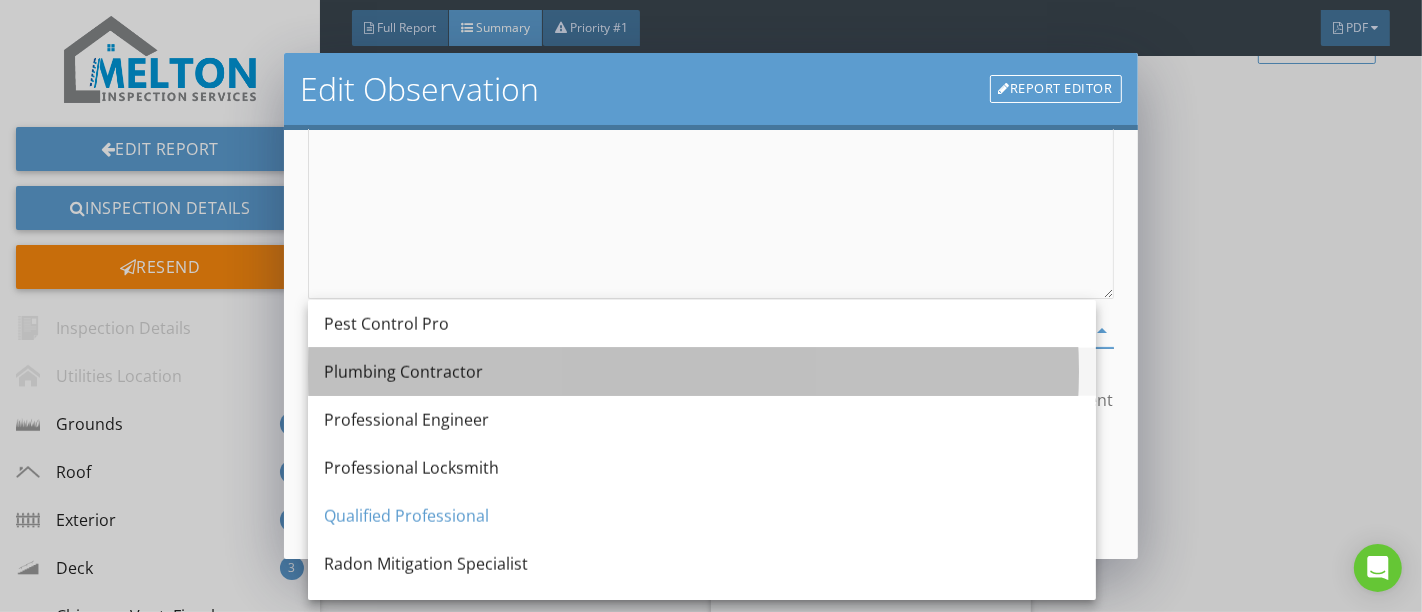 click on "Plumbing Contractor" at bounding box center (702, 372) 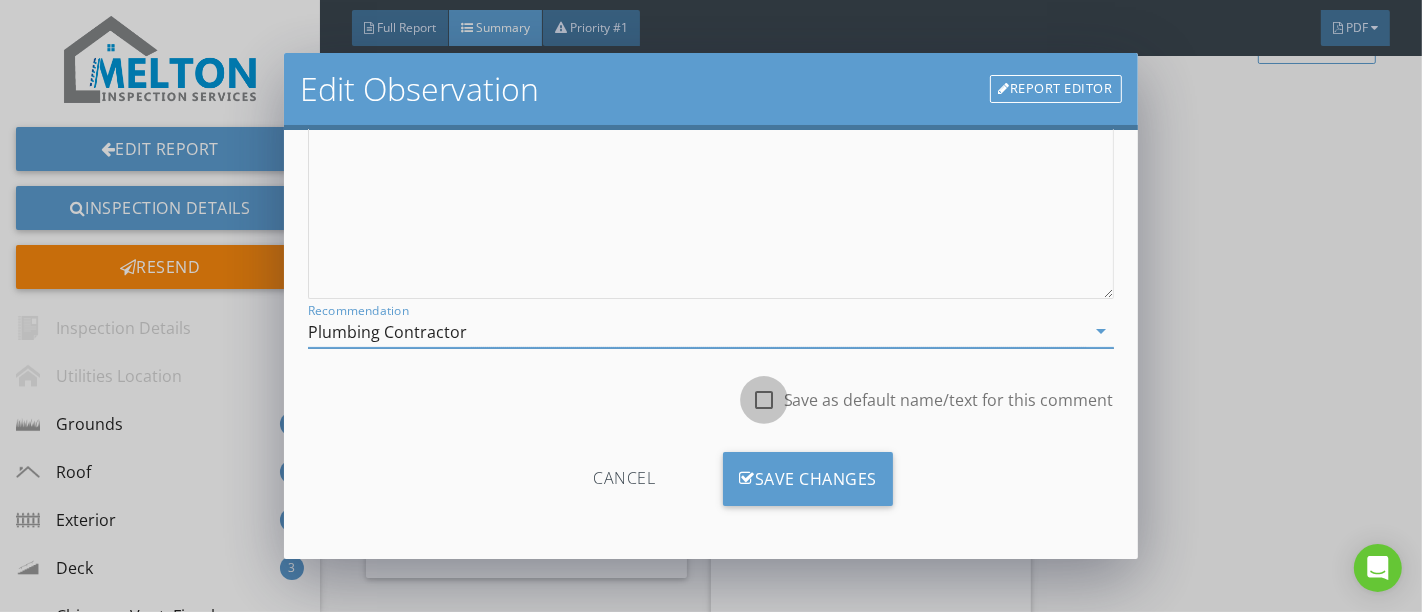 click at bounding box center (764, 400) 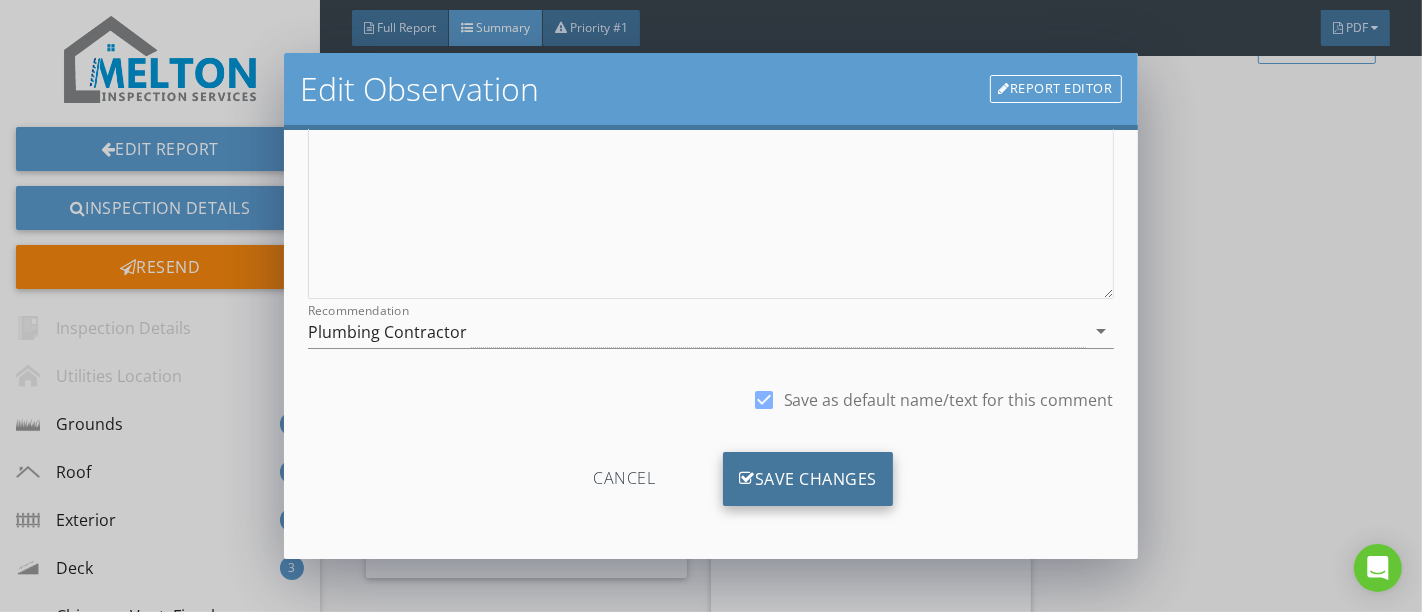 click on "Save Changes" at bounding box center [808, 479] 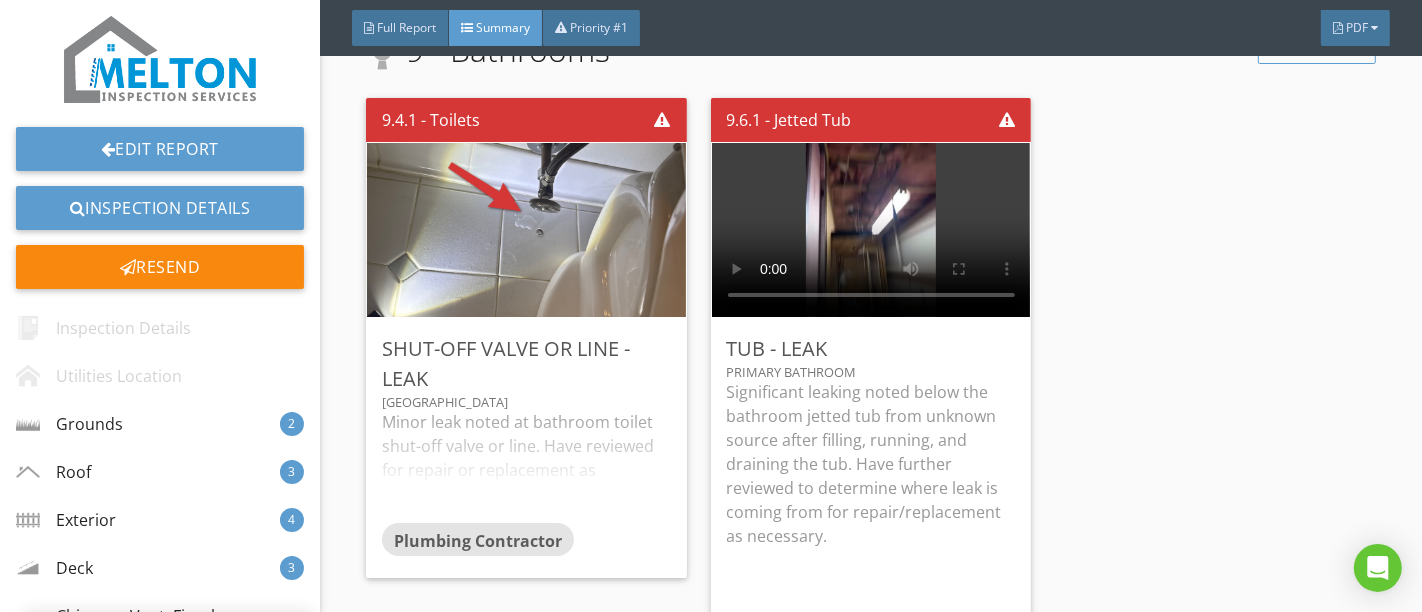 scroll, scrollTop: 120, scrollLeft: 0, axis: vertical 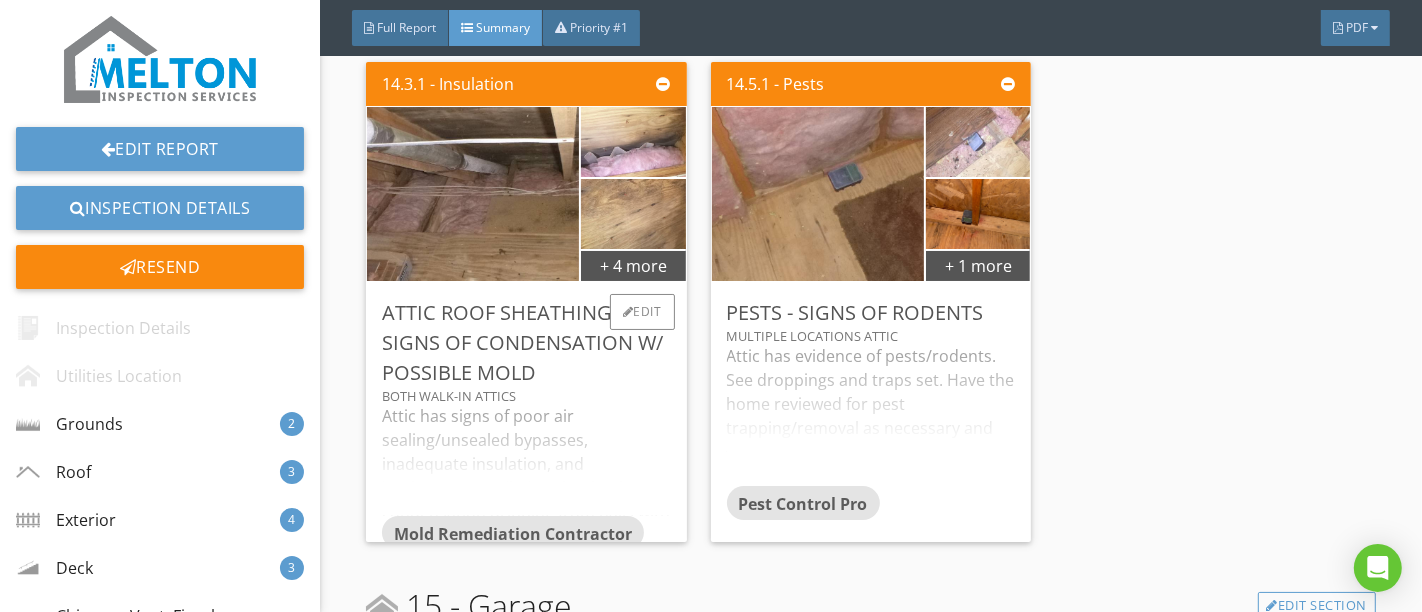 click on "Attic has signs of poor air sealing/unsealed bypasses, inadequate insulation, and inadequate ventilation that lead to condensation dripping from nails with possible mold developing on the wood sheathing. Have further reviewed for remediation and rectifying the root cause of the condensation." at bounding box center (526, 460) 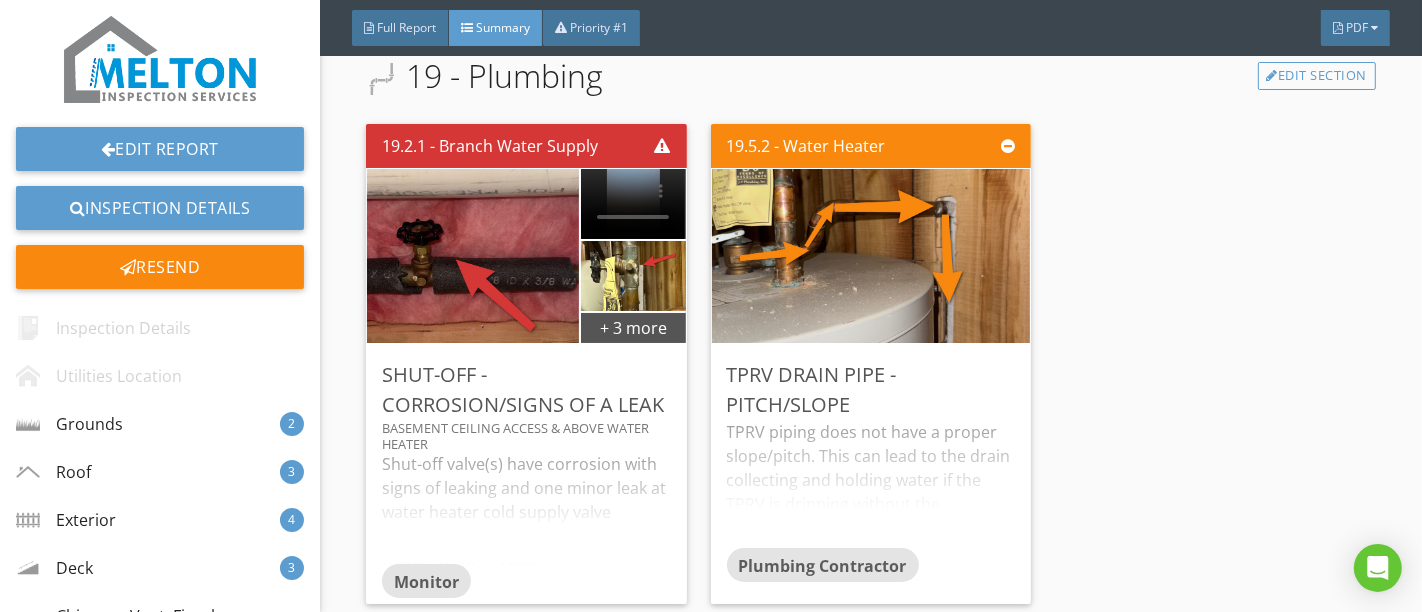 scroll, scrollTop: 11144, scrollLeft: 0, axis: vertical 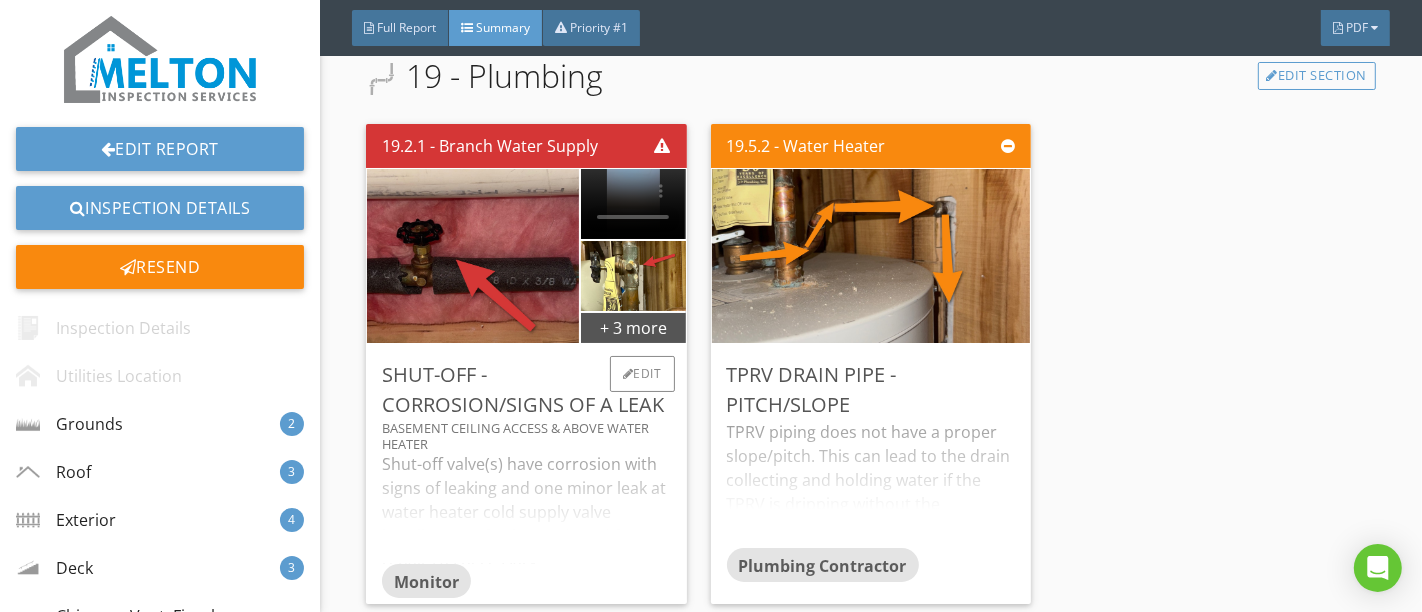 click on "Shut-off valve(s) have corrosion with signs of leaking and one minor leak at water heater cold supply valve handle. Have further reviewed for repairs as necessary." at bounding box center [526, 508] 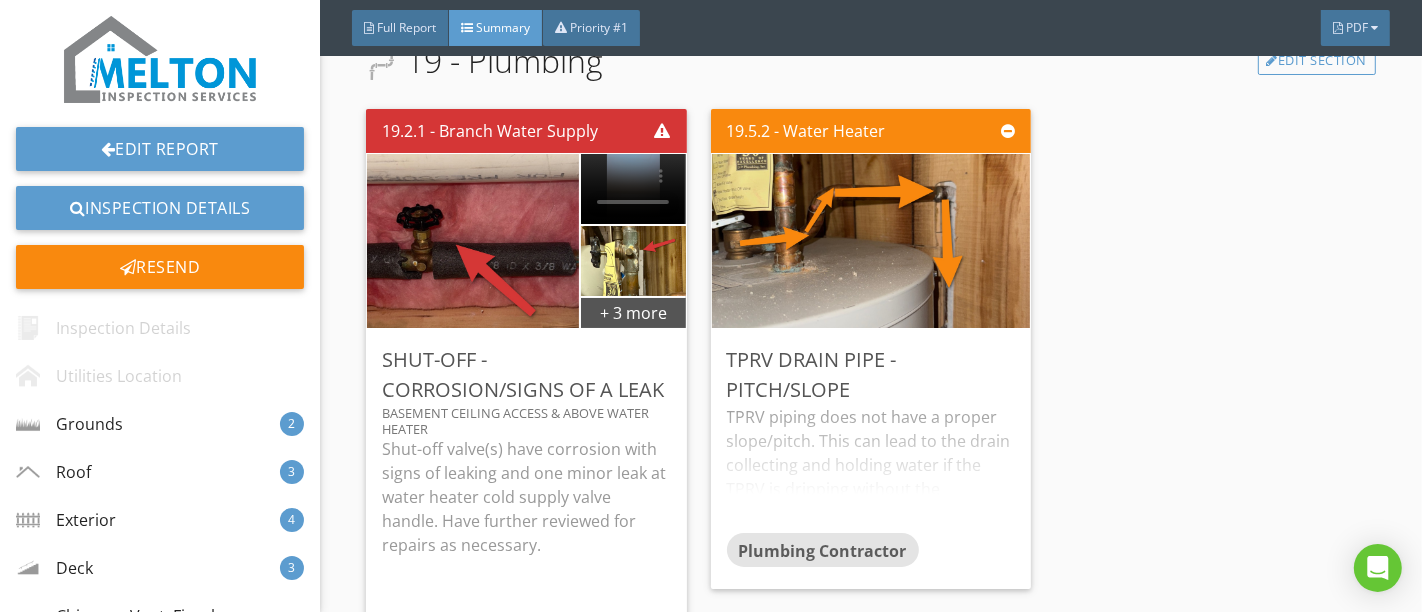 scroll, scrollTop: 11241, scrollLeft: 0, axis: vertical 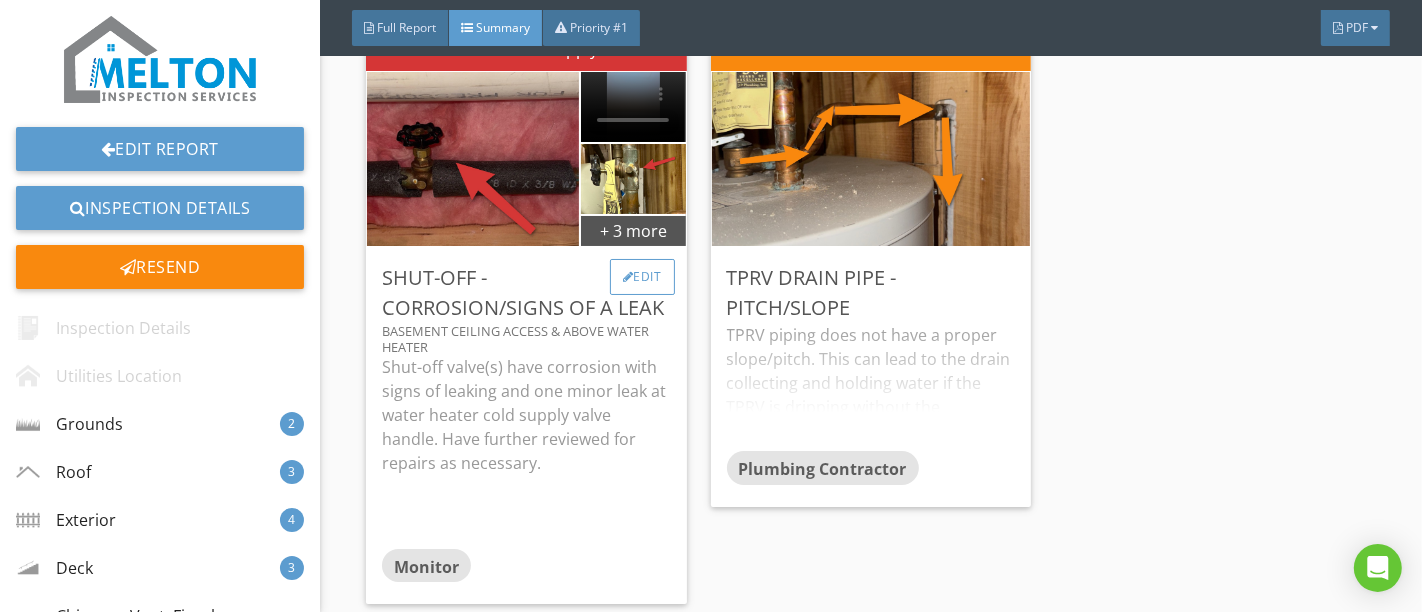click on "Edit" at bounding box center (642, 277) 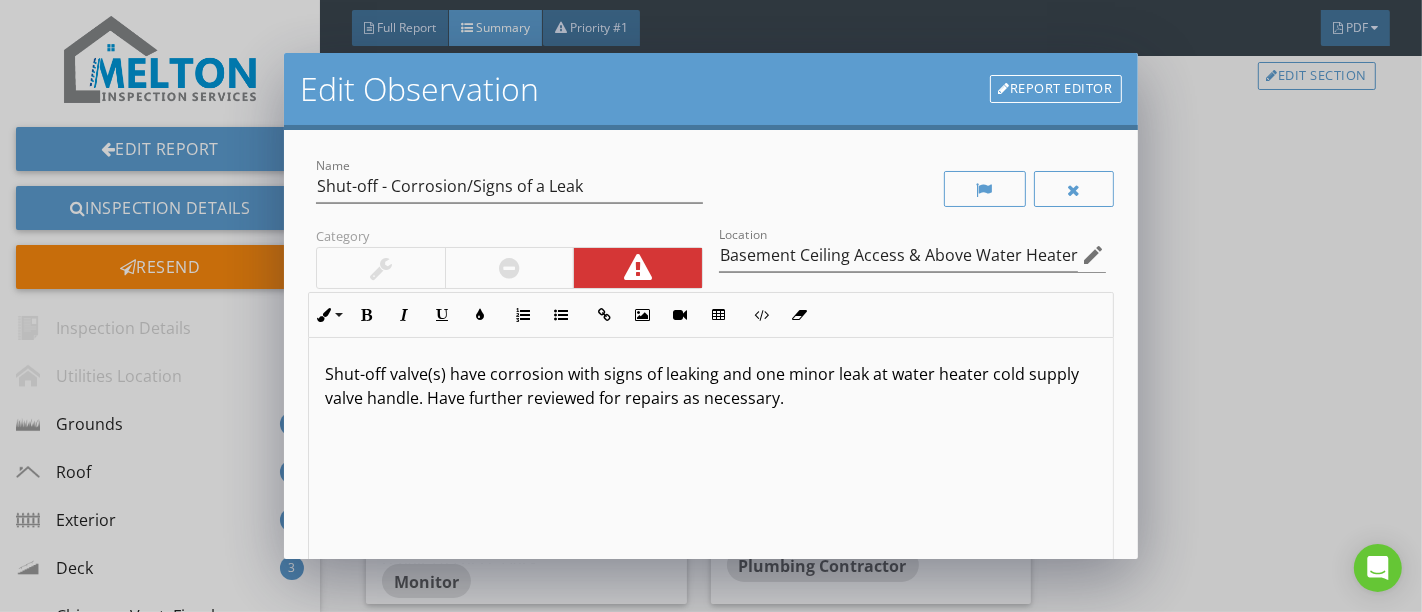 scroll, scrollTop: 11144, scrollLeft: 0, axis: vertical 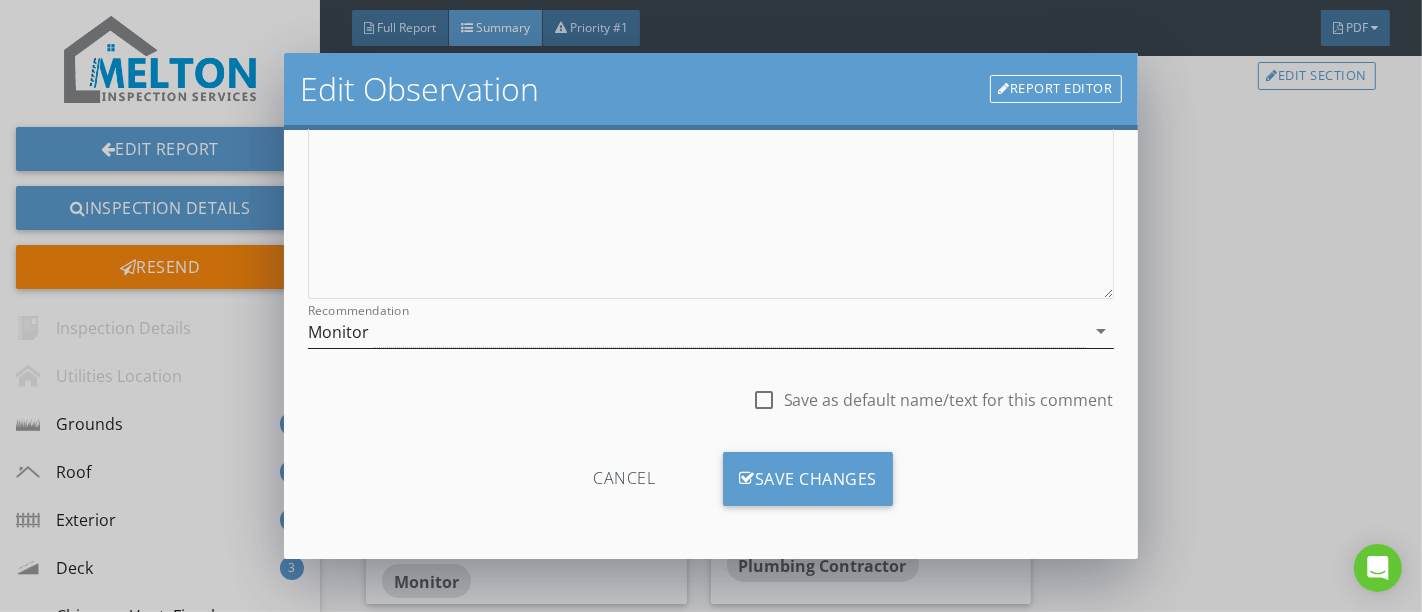 click on "Monitor" at bounding box center (696, 331) 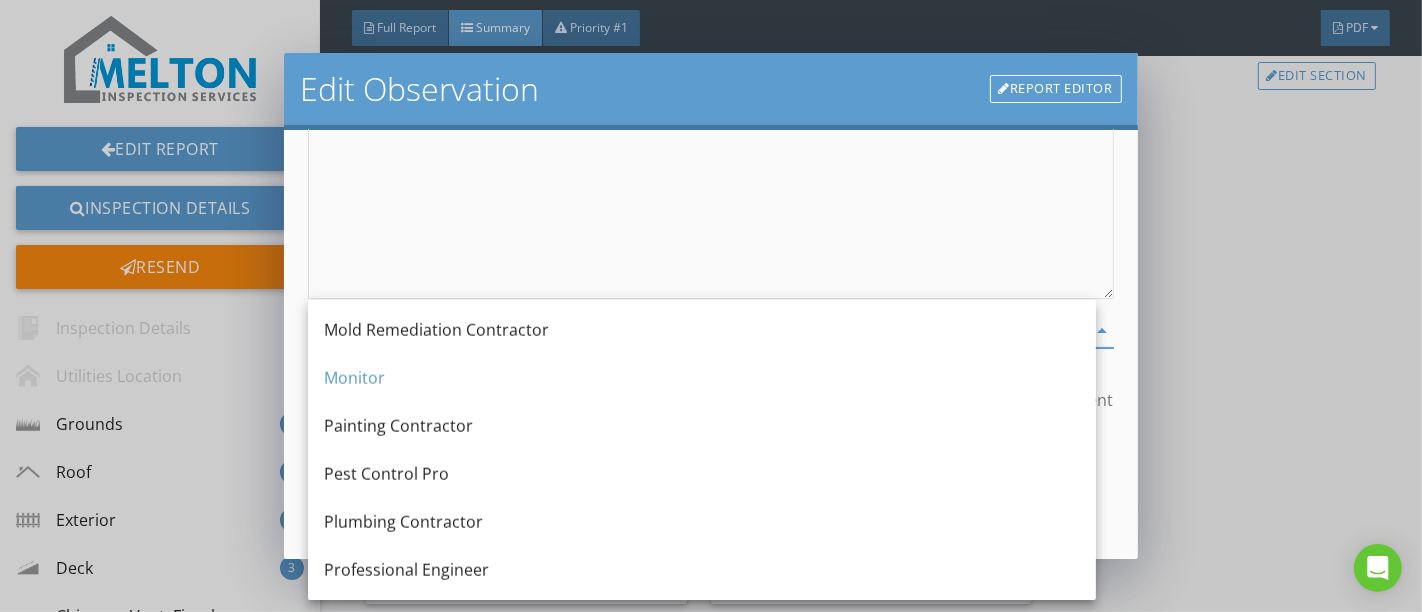 scroll, scrollTop: 2000, scrollLeft: 0, axis: vertical 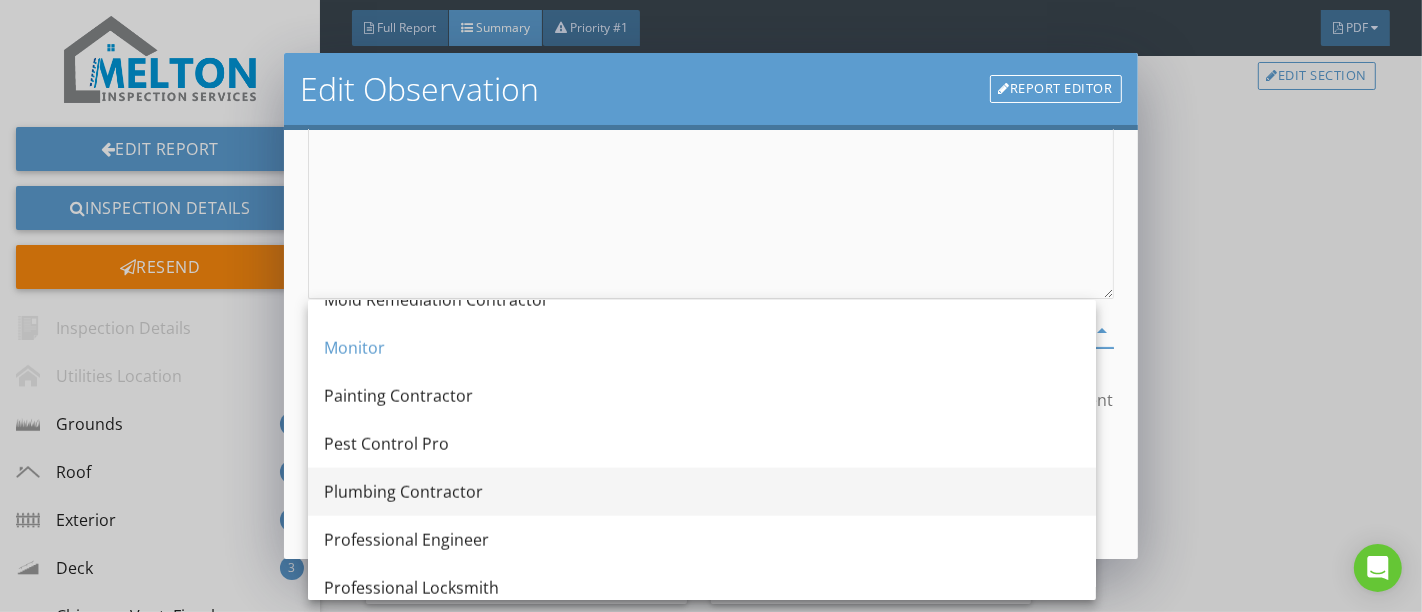 click on "Plumbing Contractor" at bounding box center [702, 492] 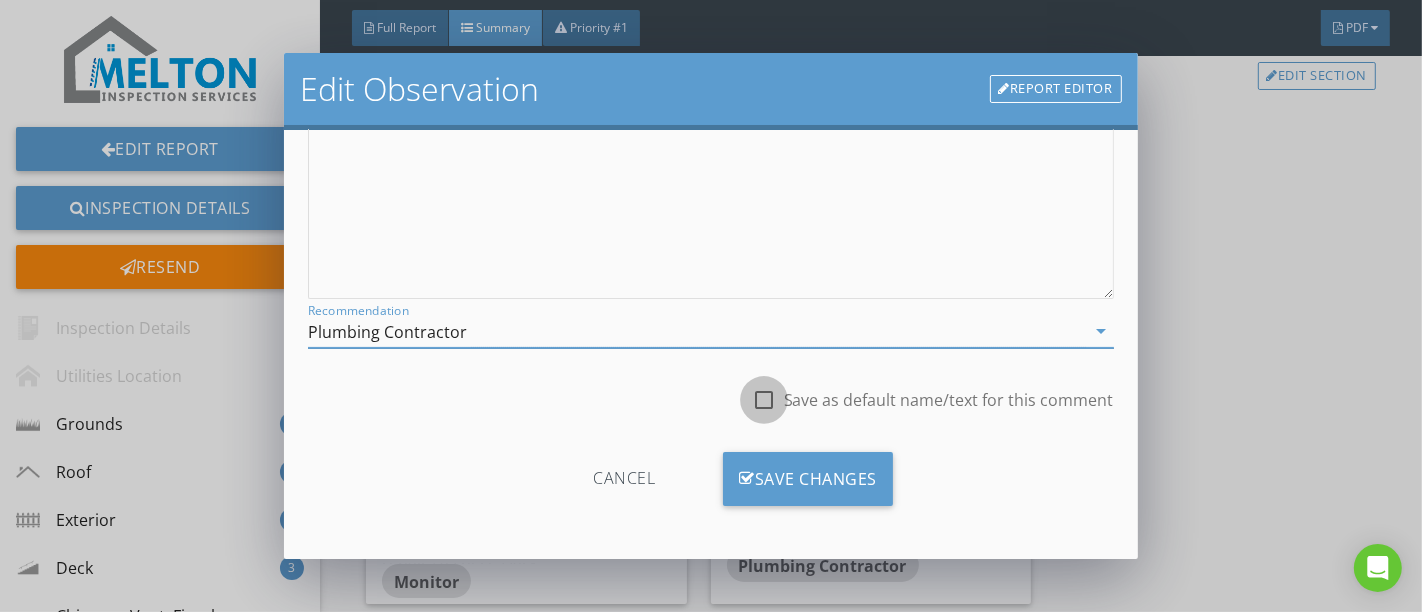 click at bounding box center (764, 400) 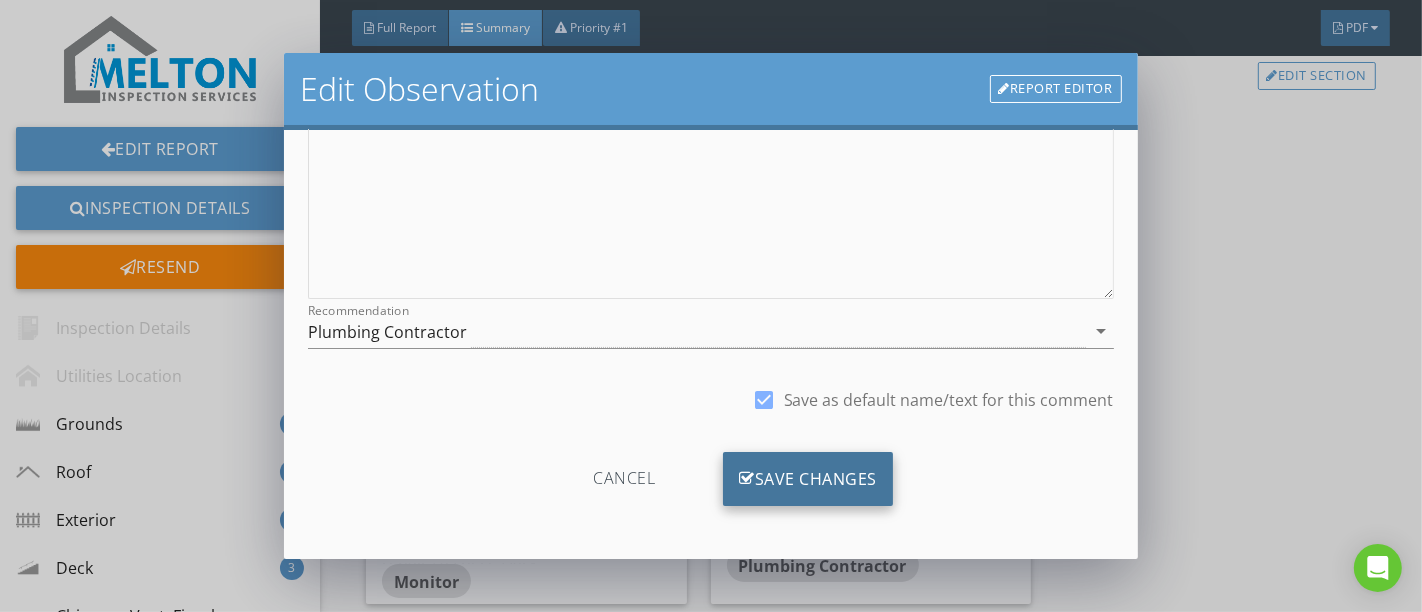 click on "Save Changes" at bounding box center (808, 479) 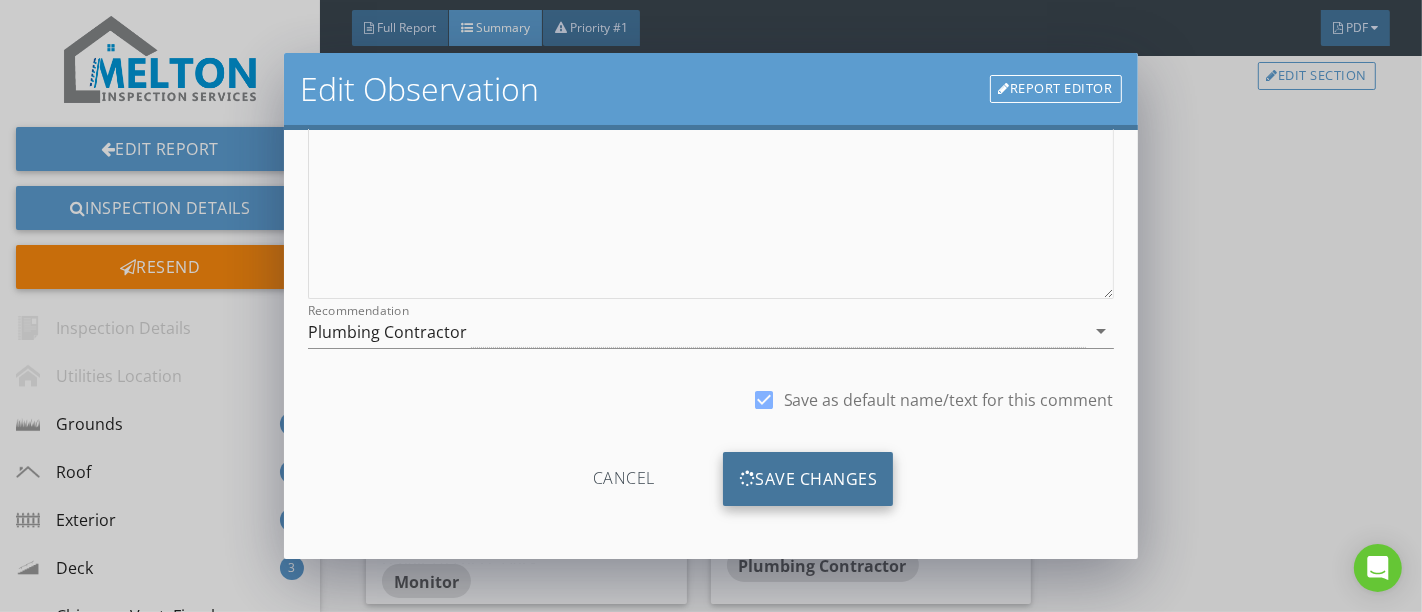 scroll, scrollTop: 120, scrollLeft: 0, axis: vertical 